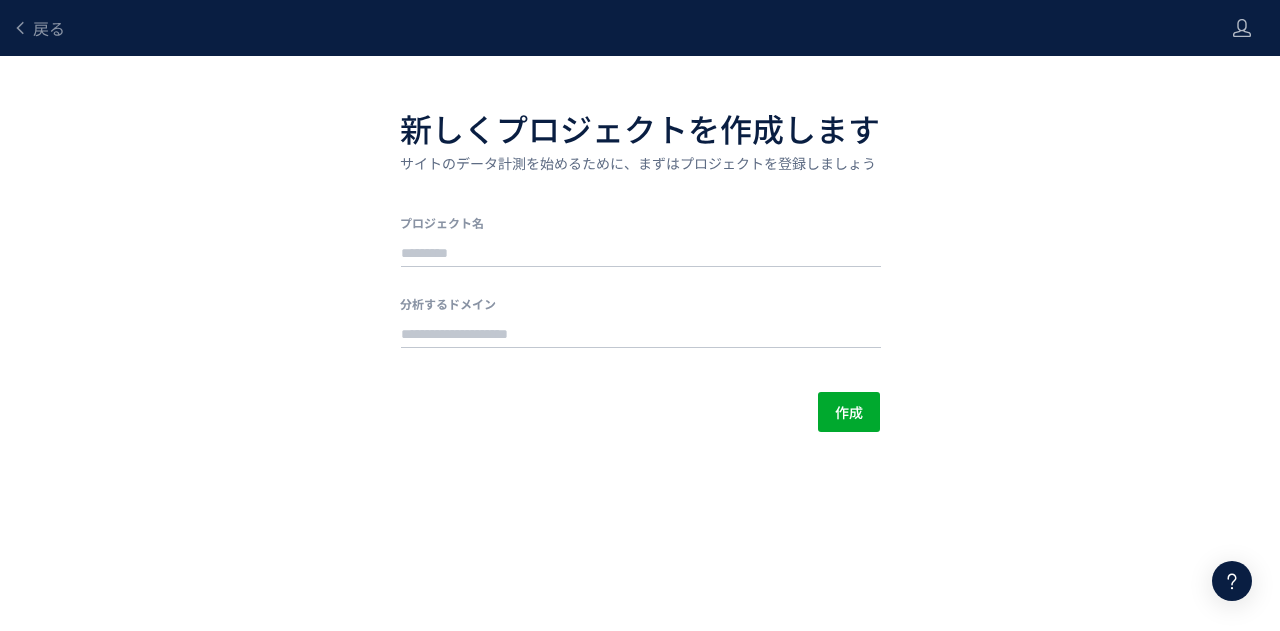 scroll, scrollTop: 0, scrollLeft: 0, axis: both 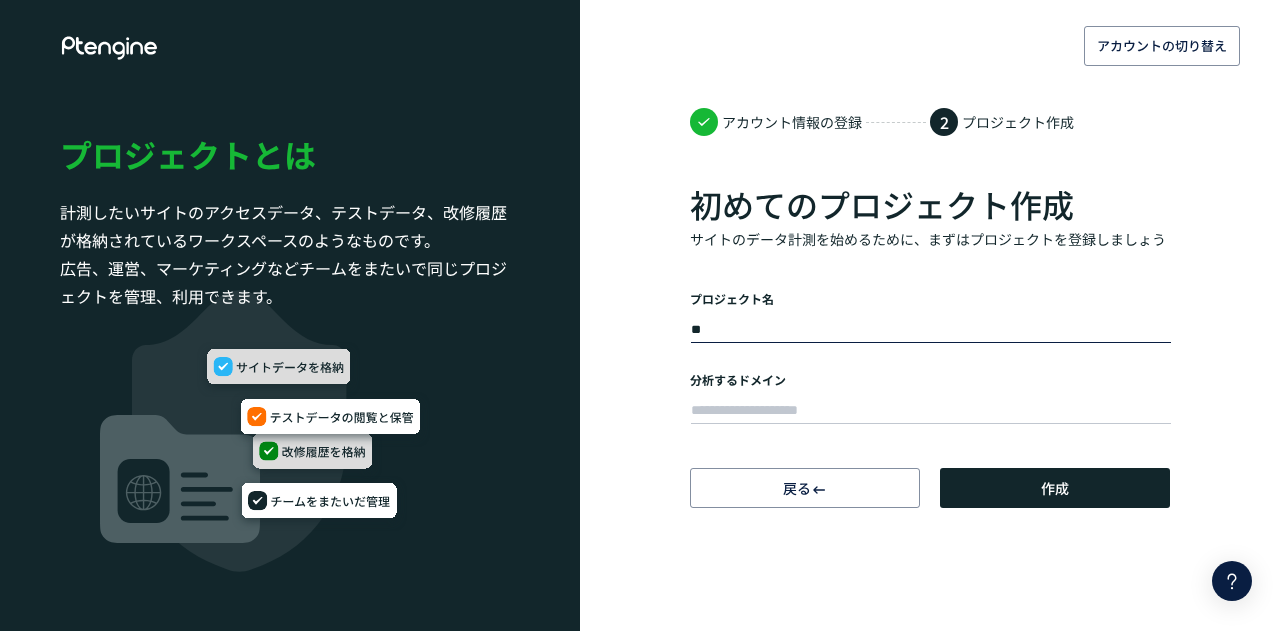 type on "*" 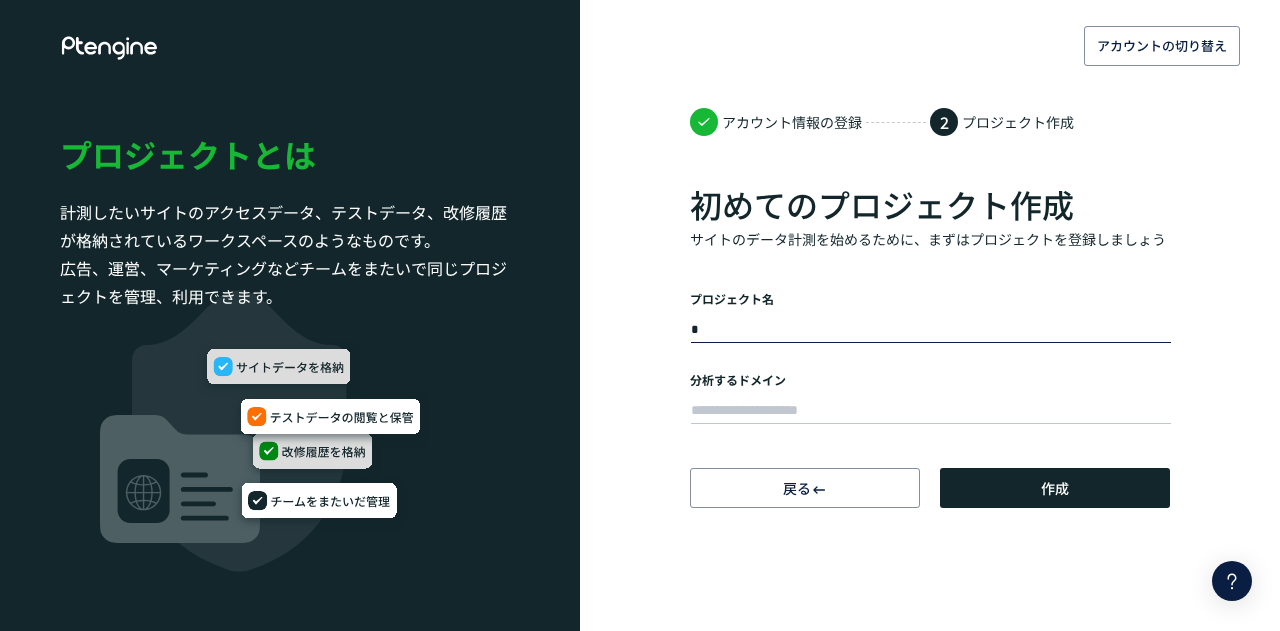 type on "*" 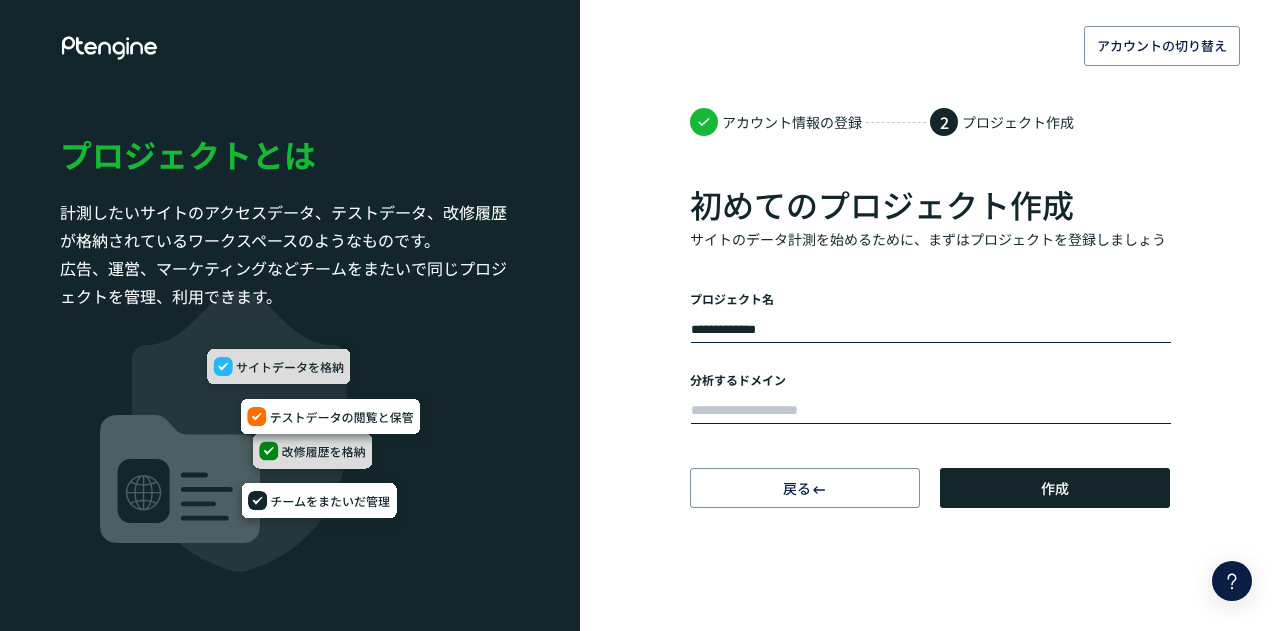 type on "**********" 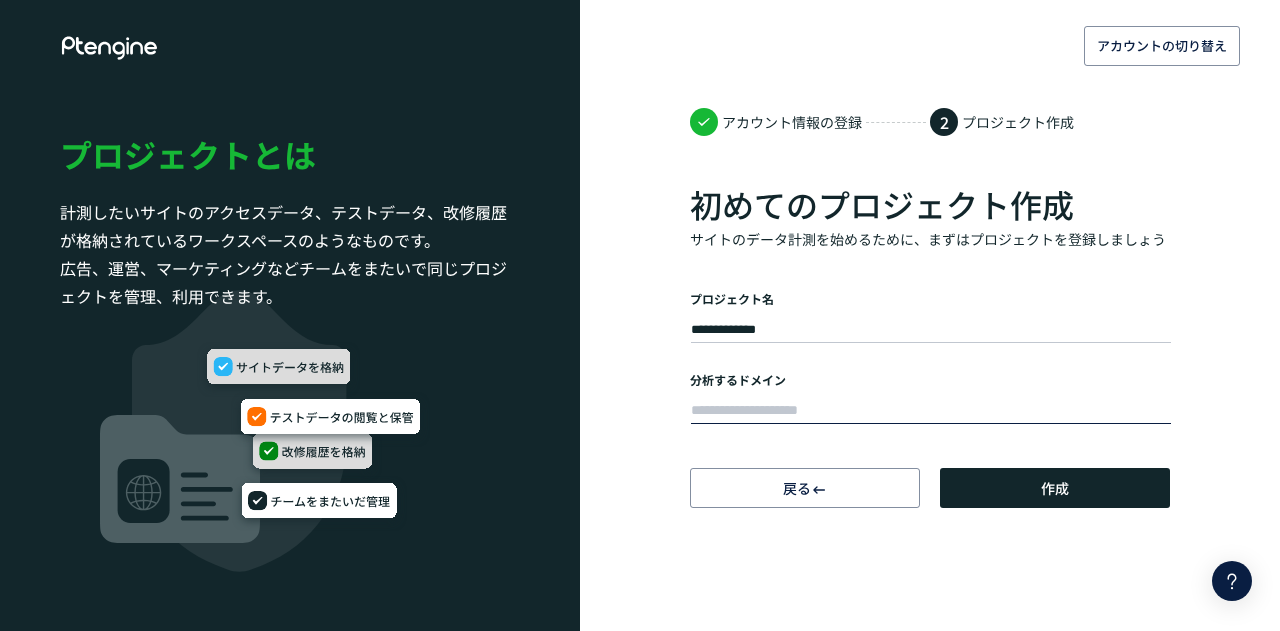 click at bounding box center [931, 411] 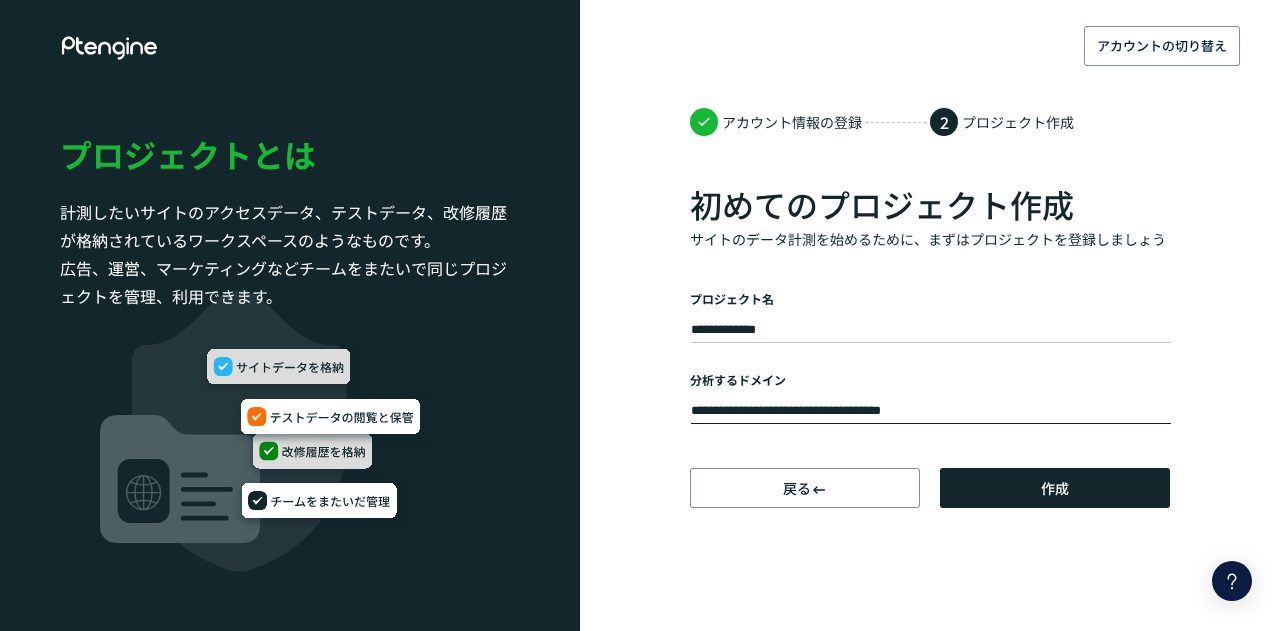 type on "**********" 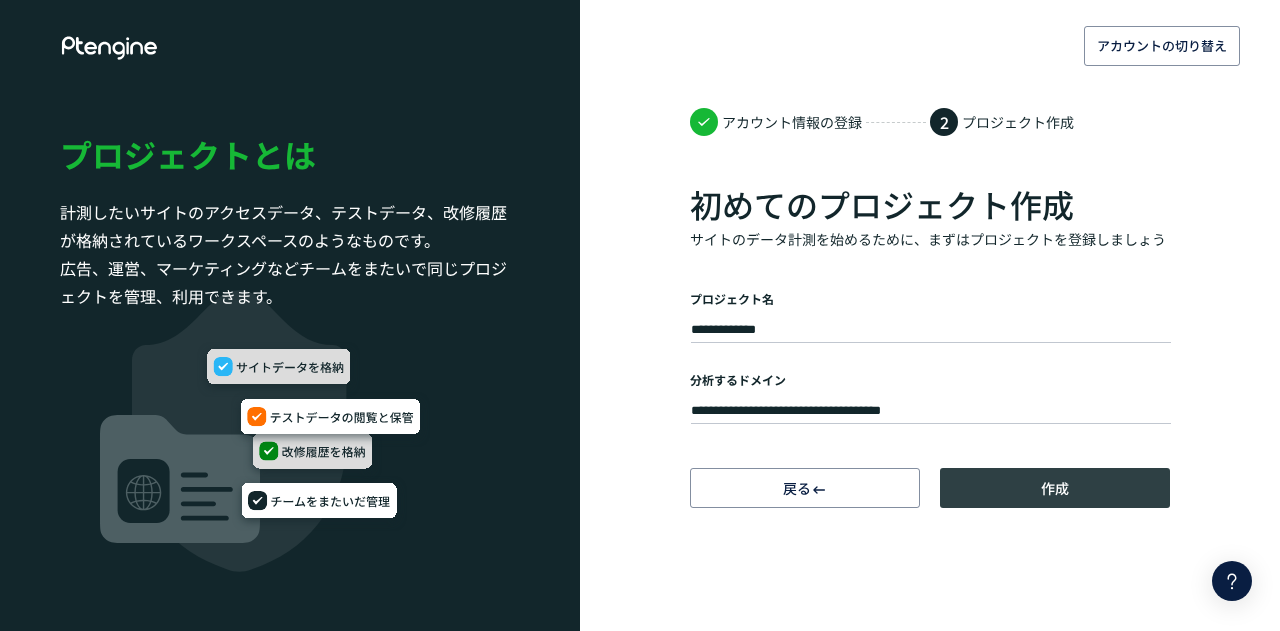 click on "作成" at bounding box center (1055, 488) 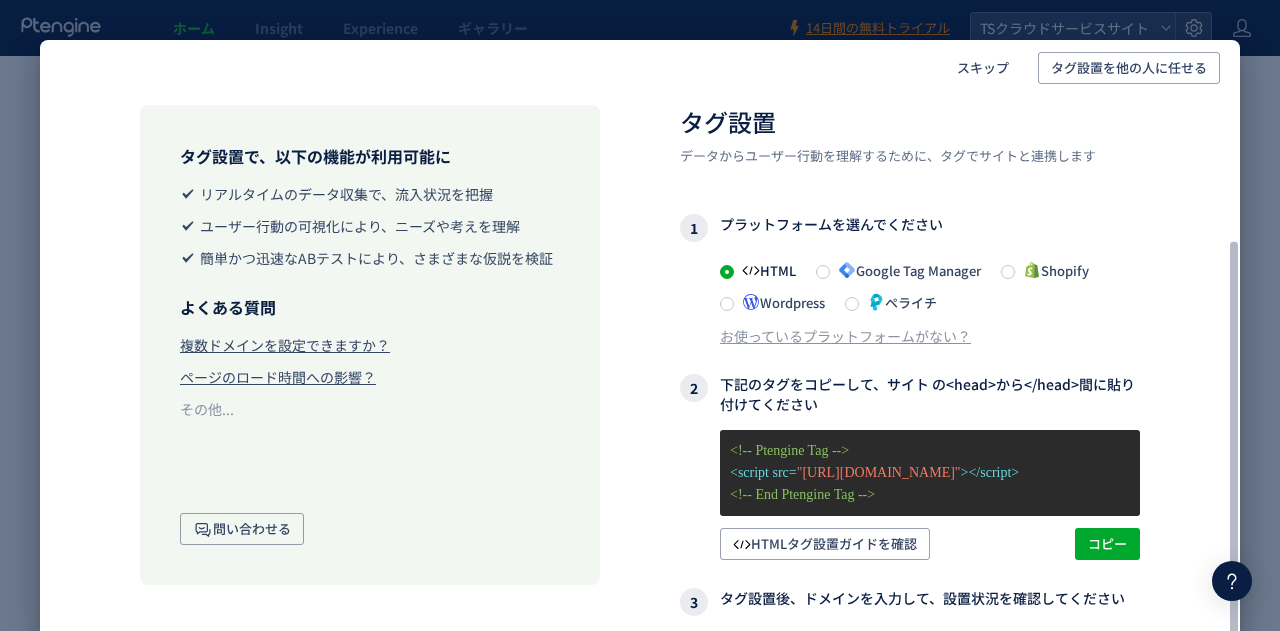 scroll, scrollTop: 0, scrollLeft: 0, axis: both 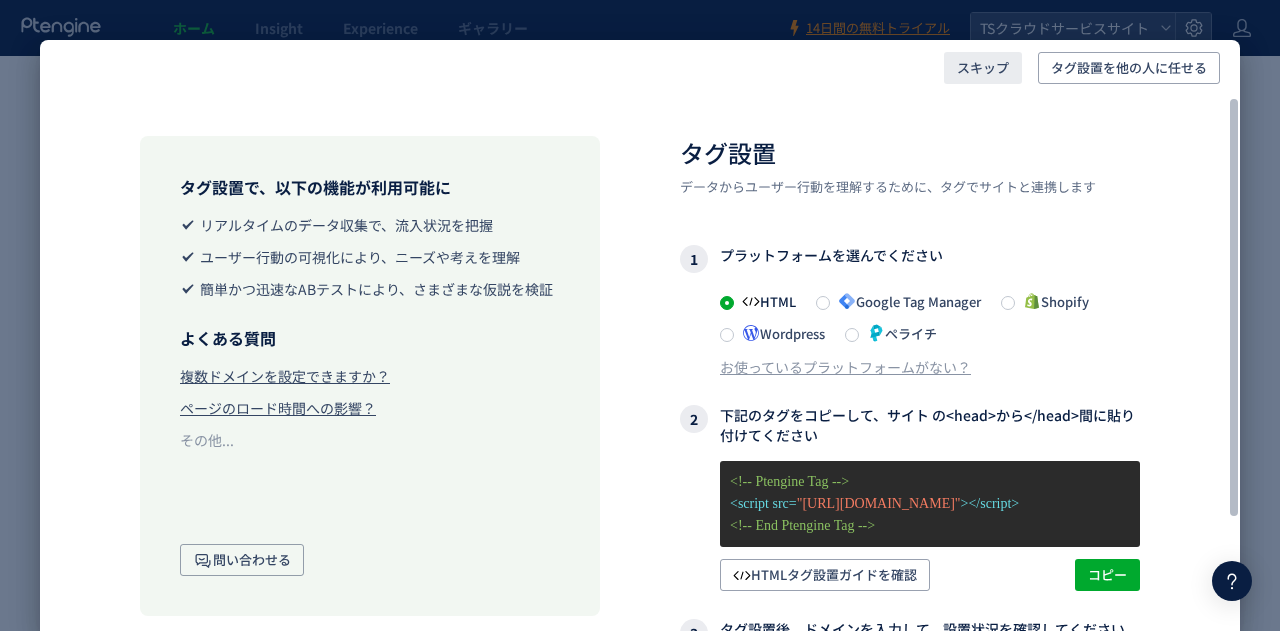 click on "スキップ" at bounding box center (983, 68) 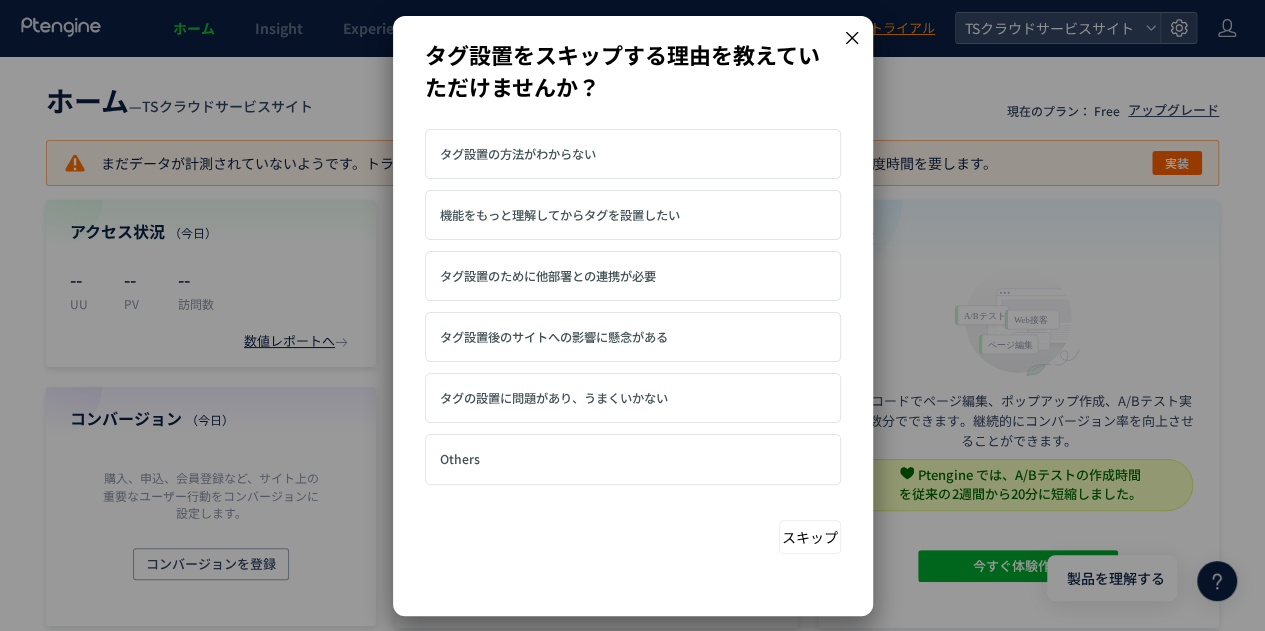 click on "機能をもっと理解してからタグを設置したい" at bounding box center [633, 215] 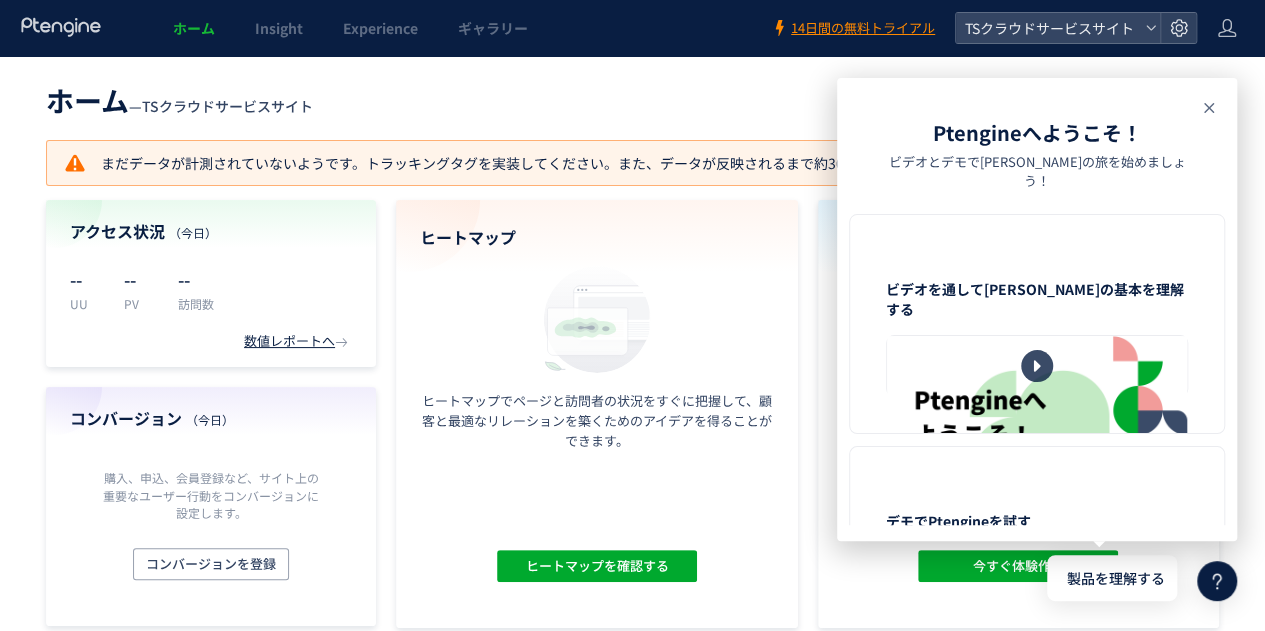 click 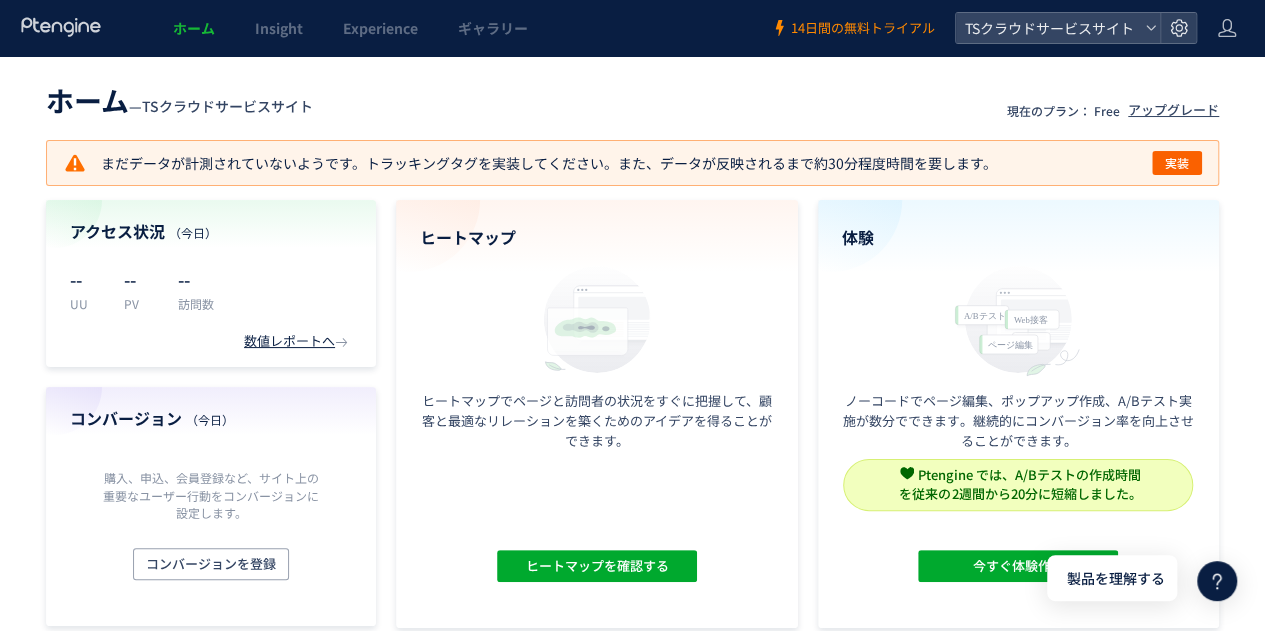click on "14日間の無料トライアル" at bounding box center (863, 28) 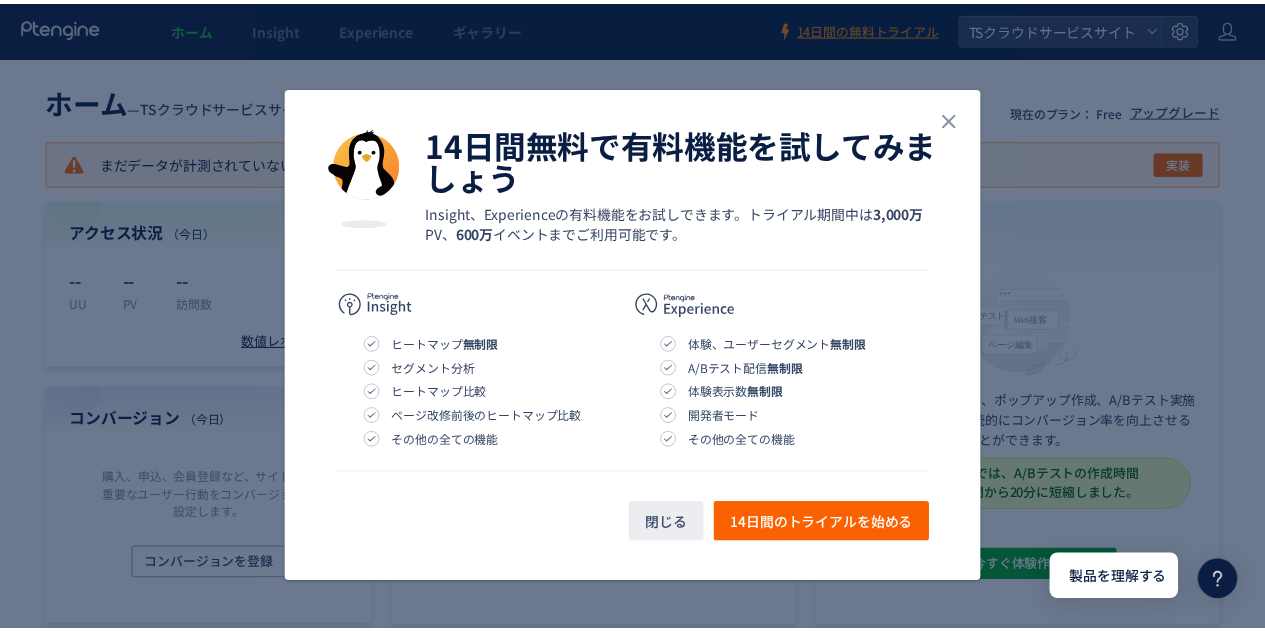 scroll, scrollTop: 8, scrollLeft: 0, axis: vertical 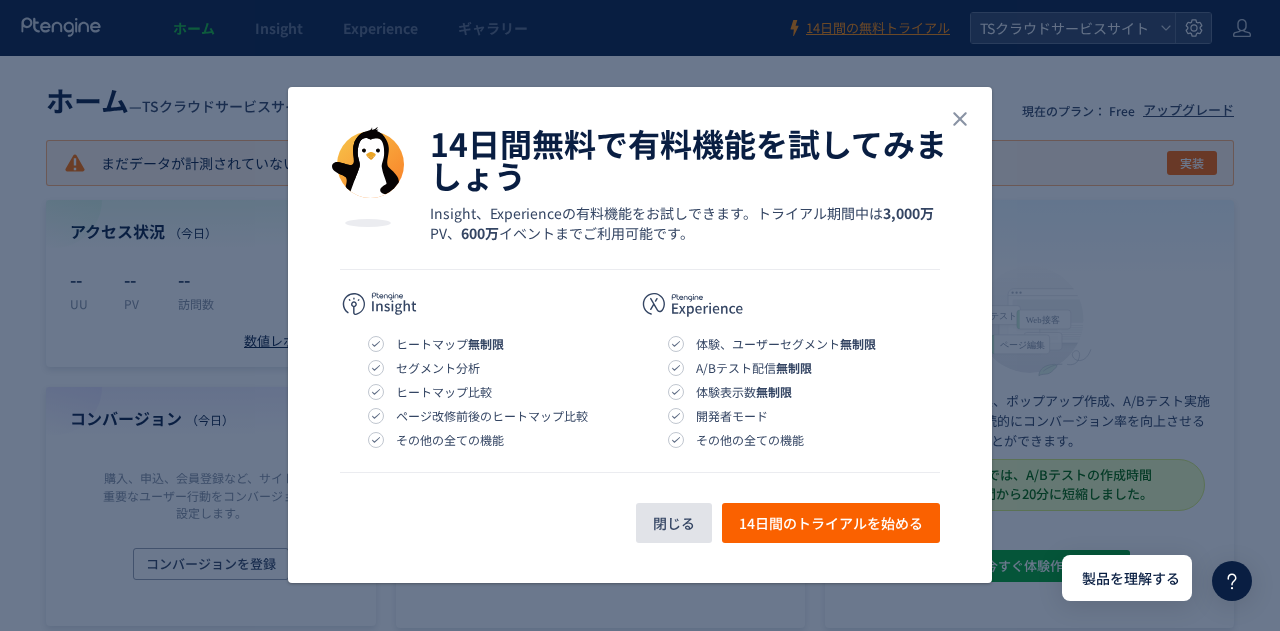 click on "閉じる" at bounding box center [674, 523] 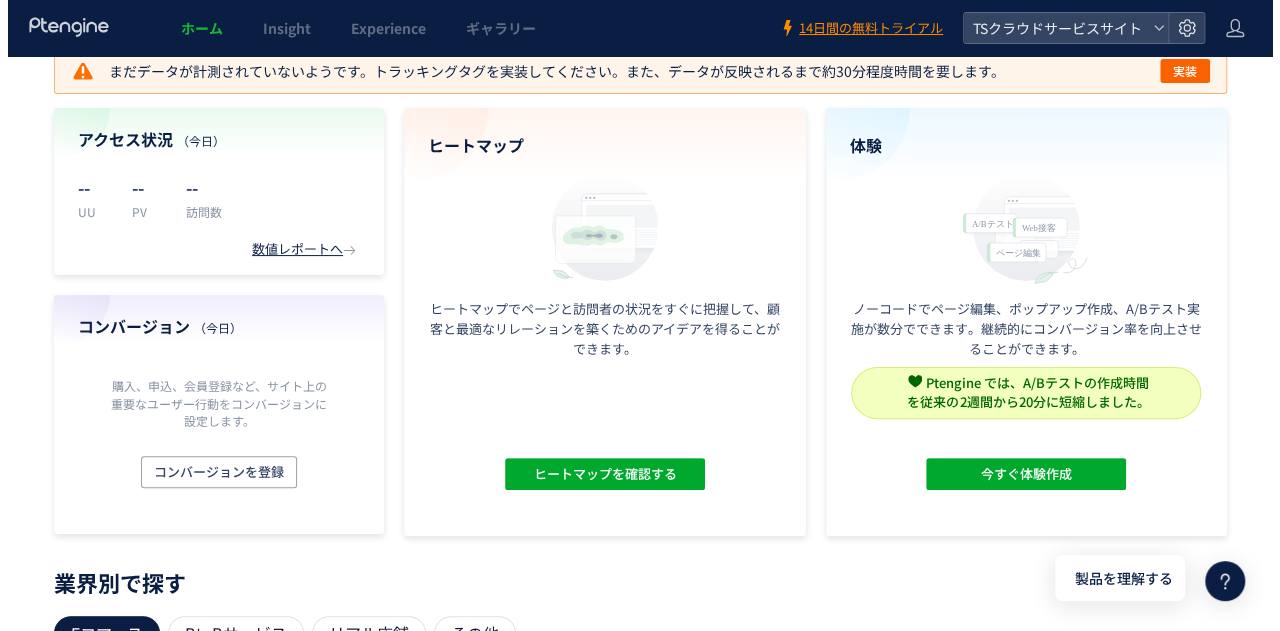 scroll, scrollTop: 0, scrollLeft: 0, axis: both 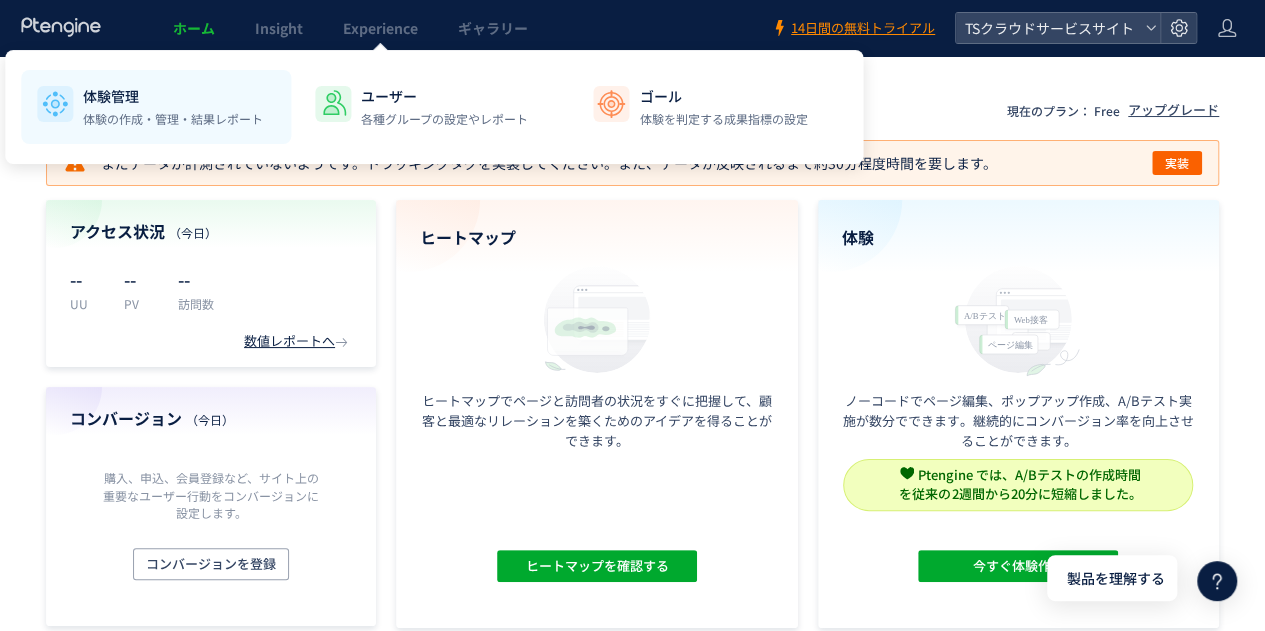click on "体験の作成・管理・結果レポート" at bounding box center (173, 119) 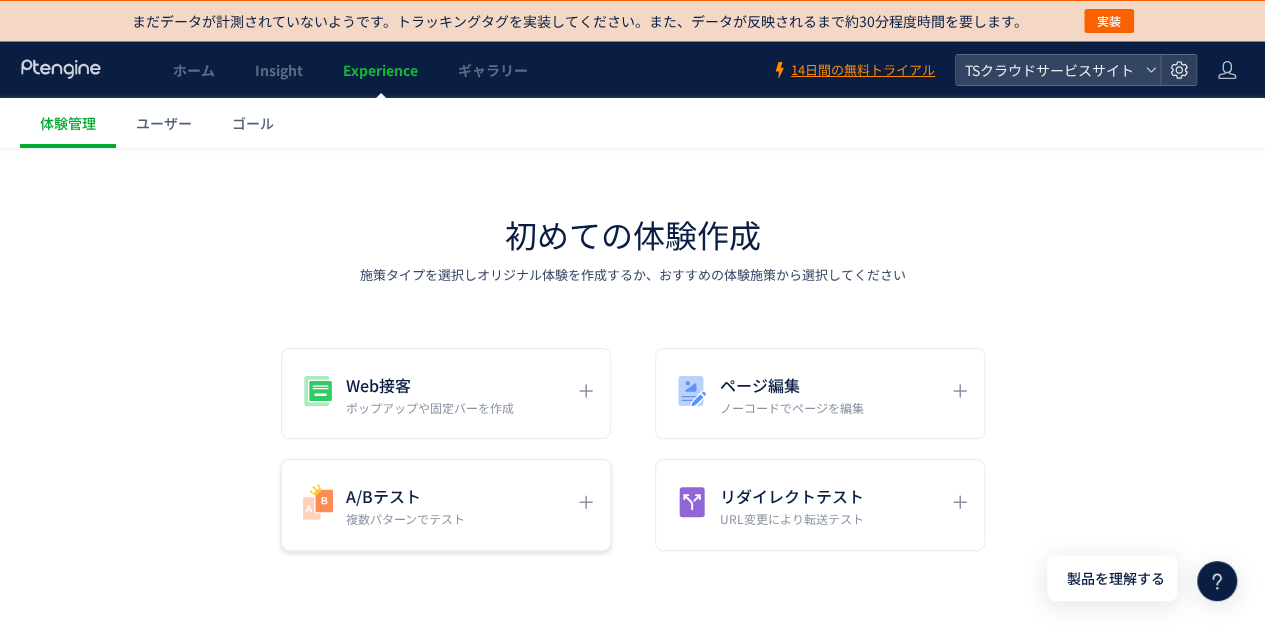 click on "A/Bテスト 複数パターンでテスト" 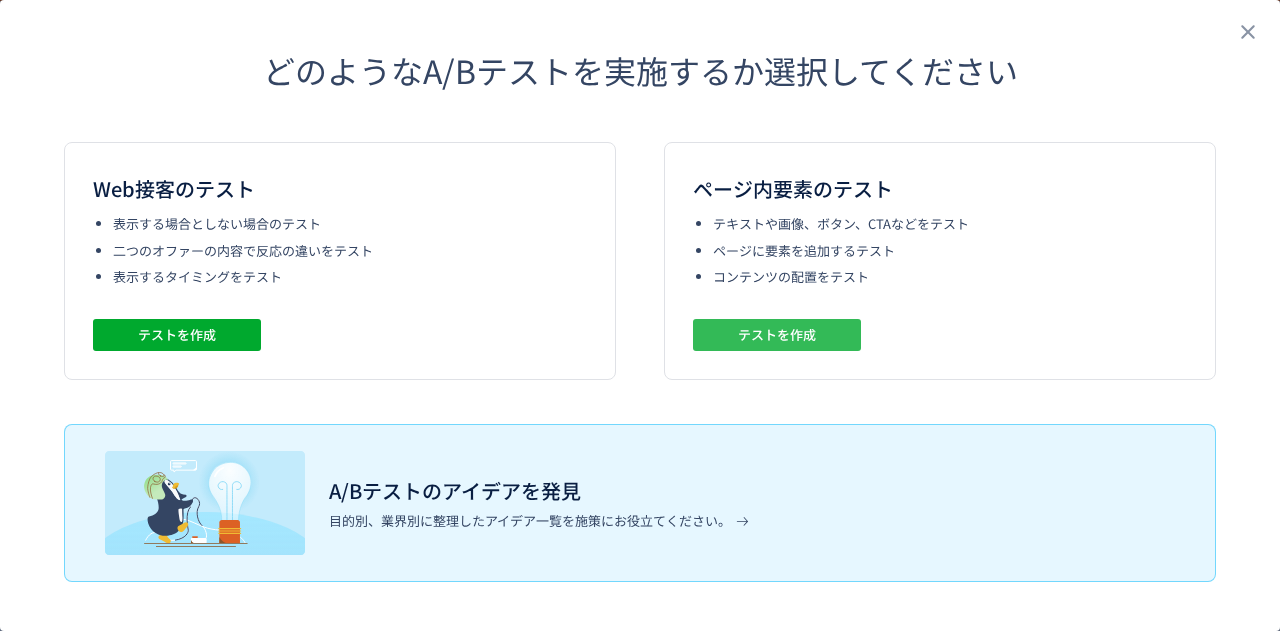 click on "テストを作成" at bounding box center [777, 335] 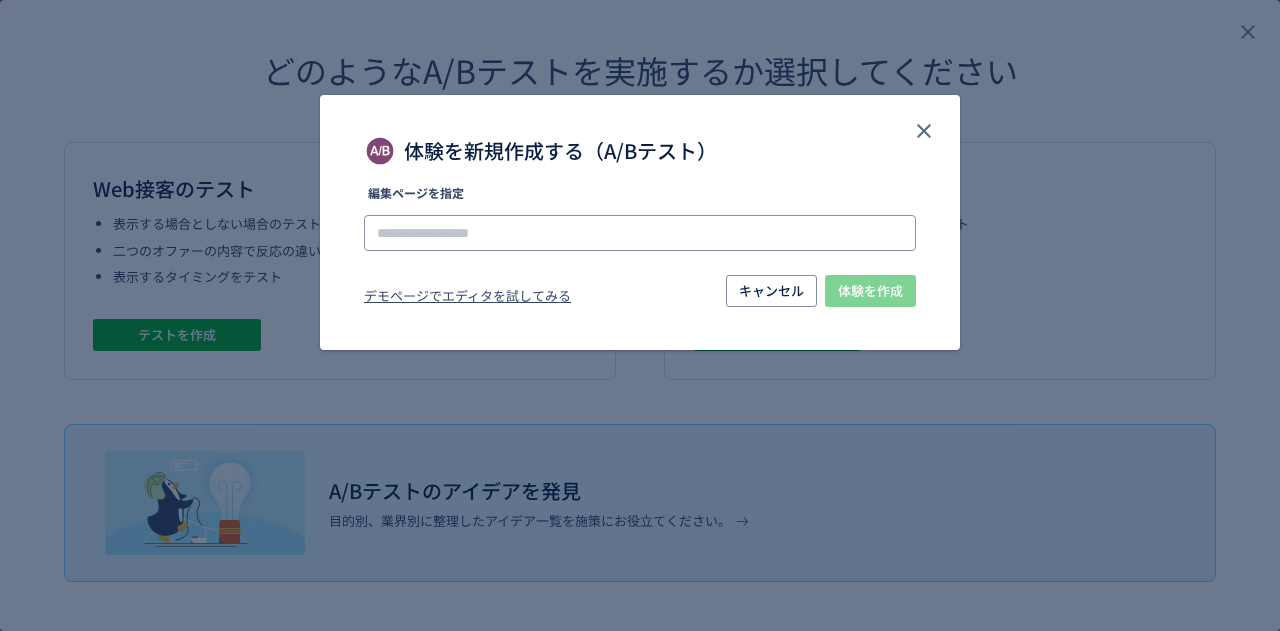 click 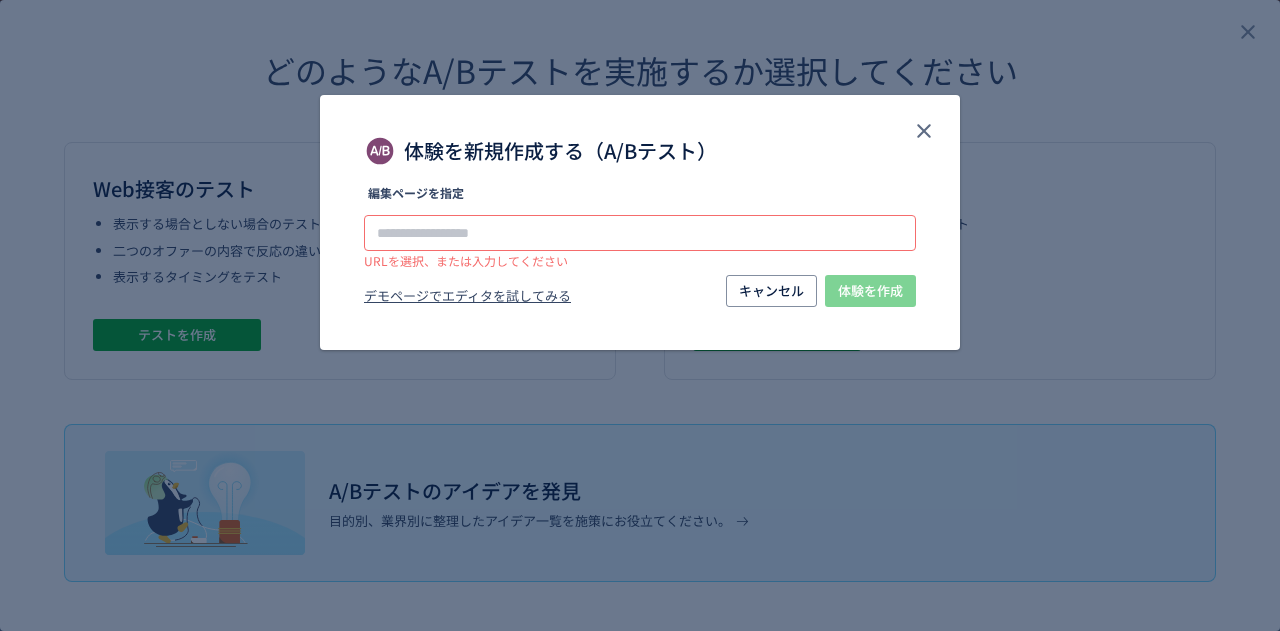 click 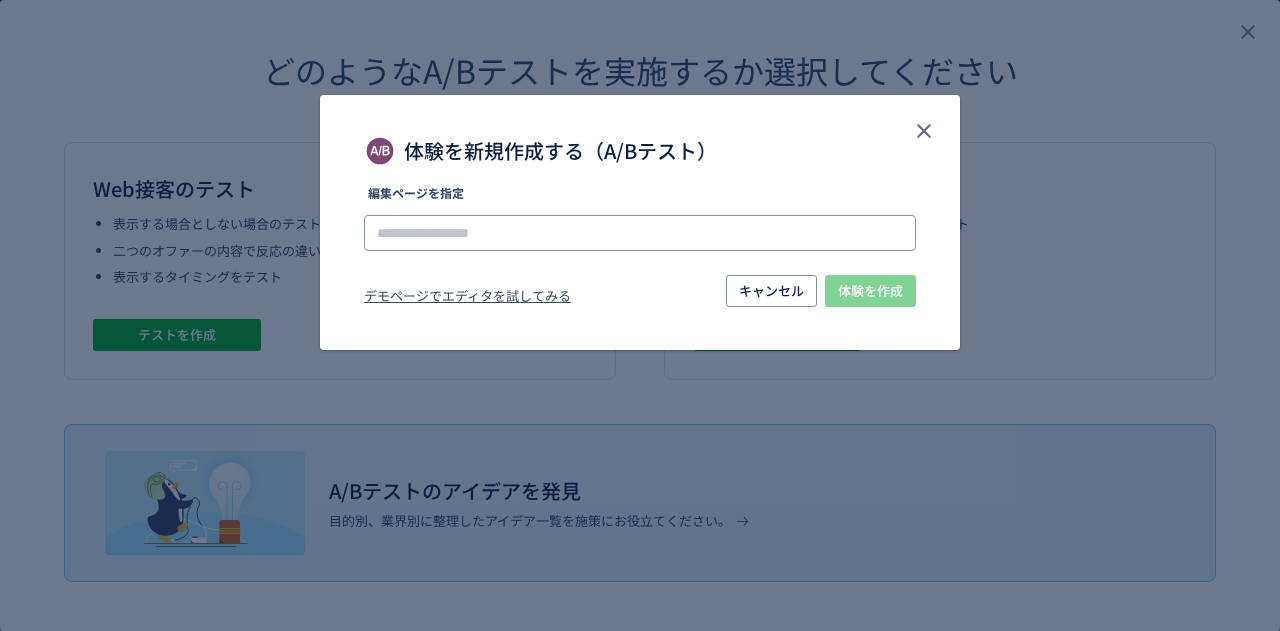 paste on "**********" 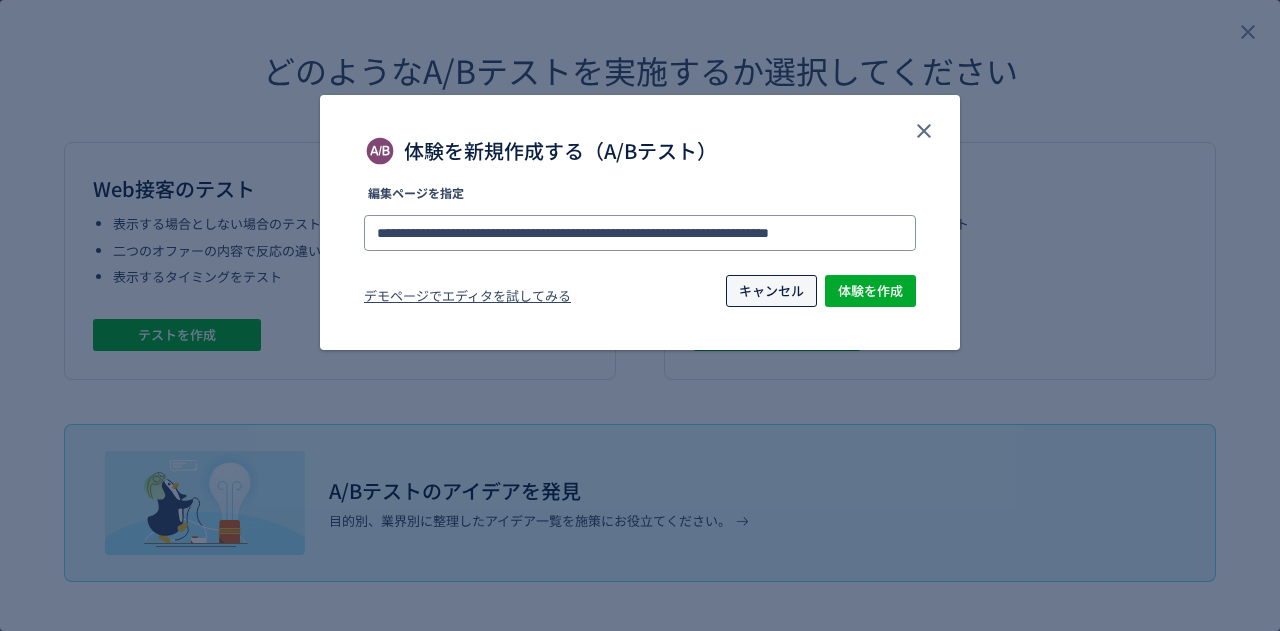 scroll, scrollTop: 0, scrollLeft: 12, axis: horizontal 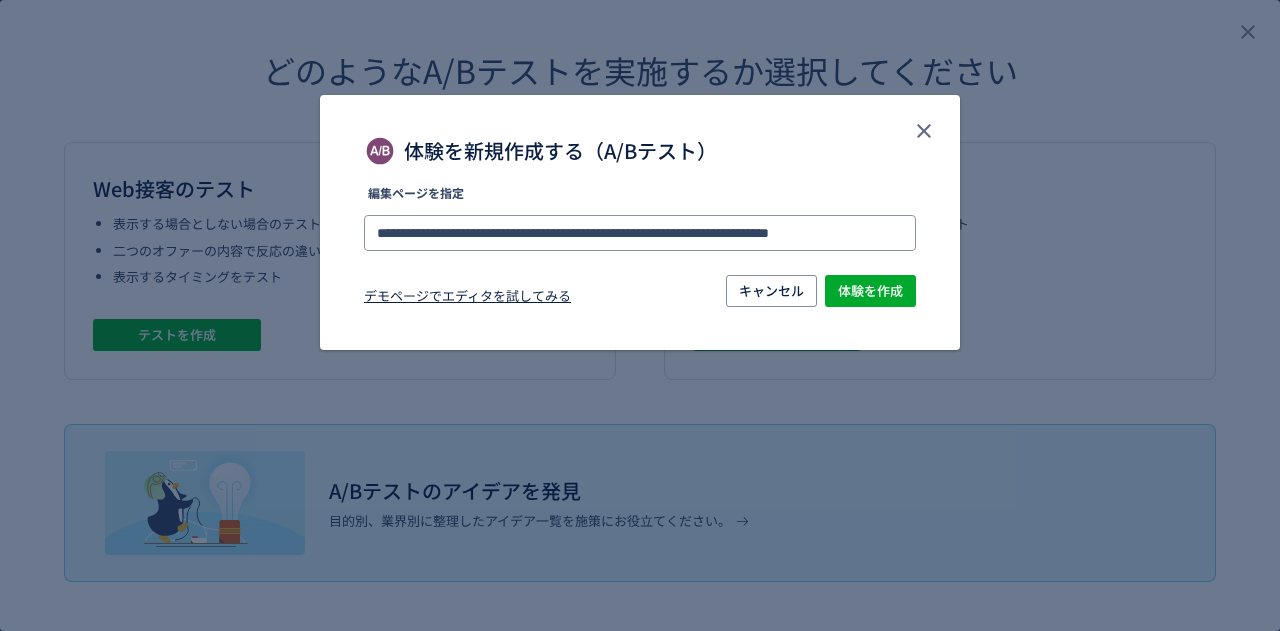 type on "**********" 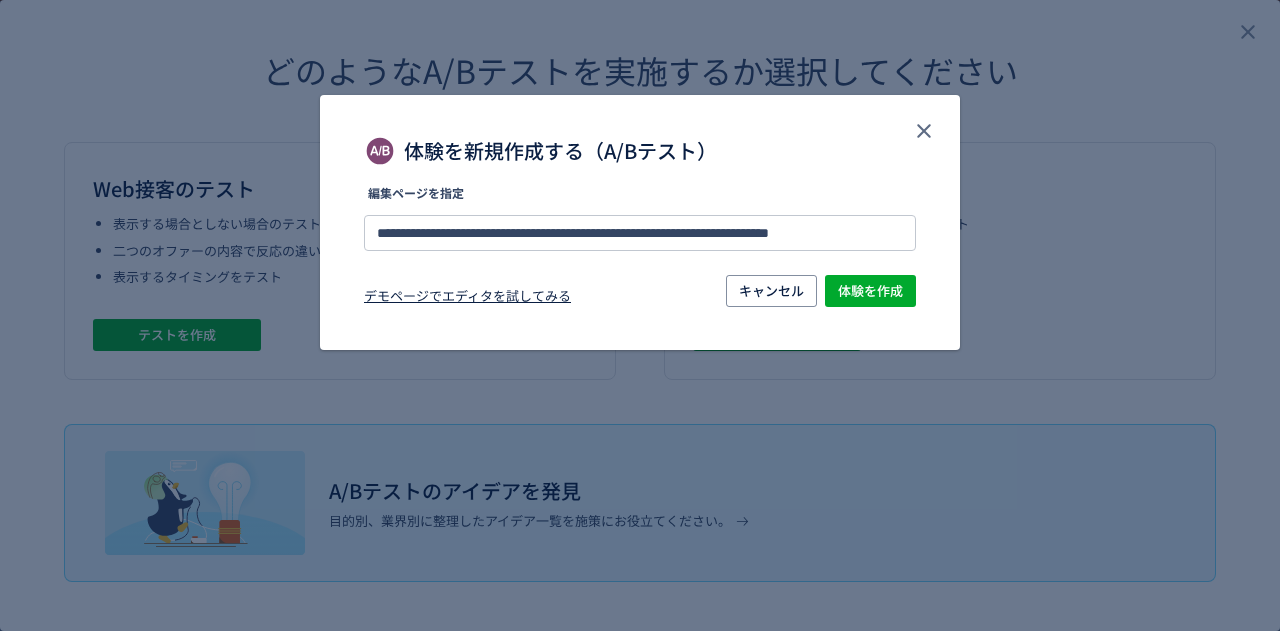 click on "デモページでエディタを試してみる" at bounding box center [467, 299] 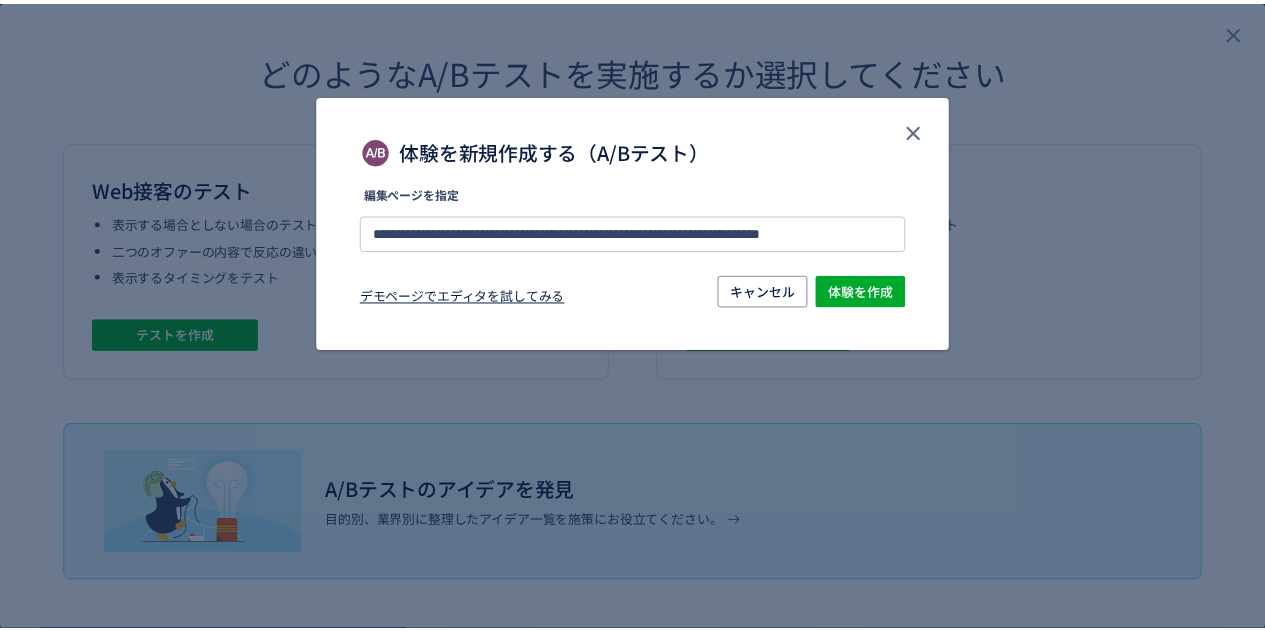 scroll, scrollTop: 0, scrollLeft: 0, axis: both 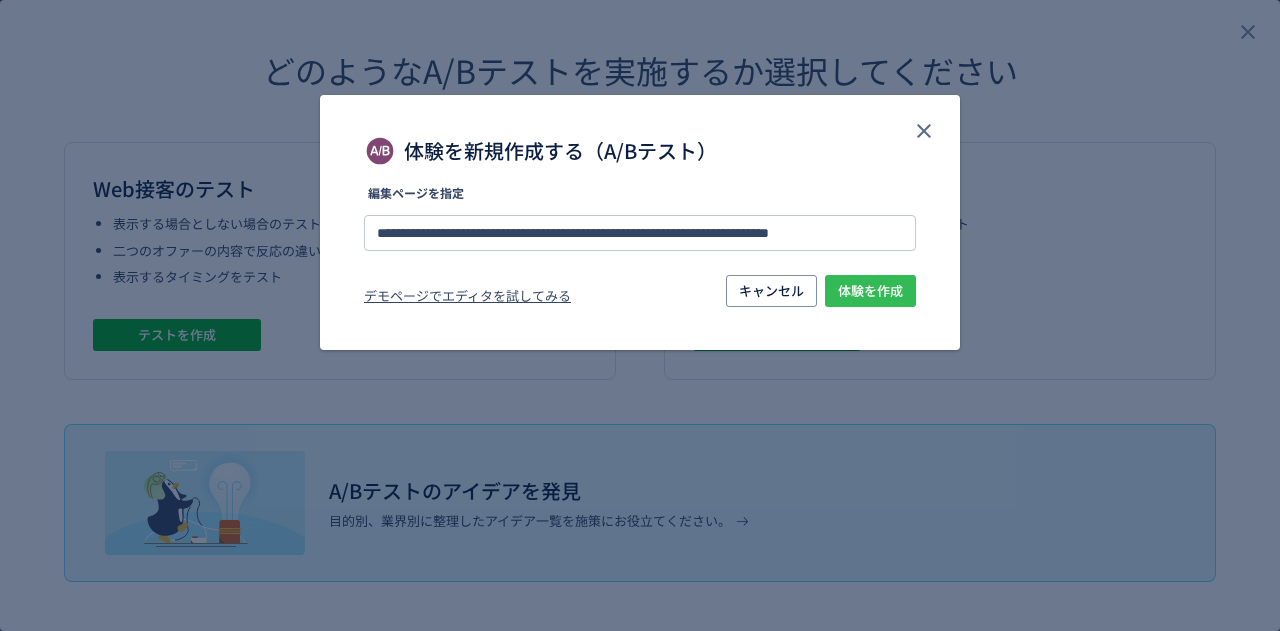 click on "体験を作成" at bounding box center (870, 291) 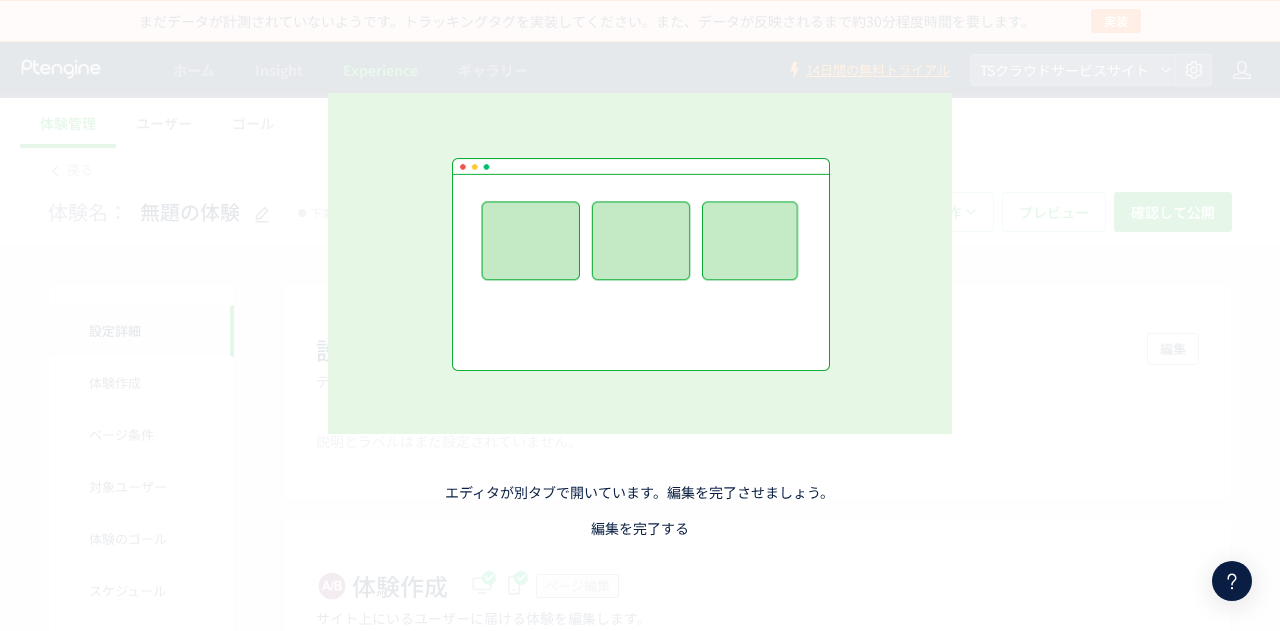 click on "編集を完了する" at bounding box center (640, 528) 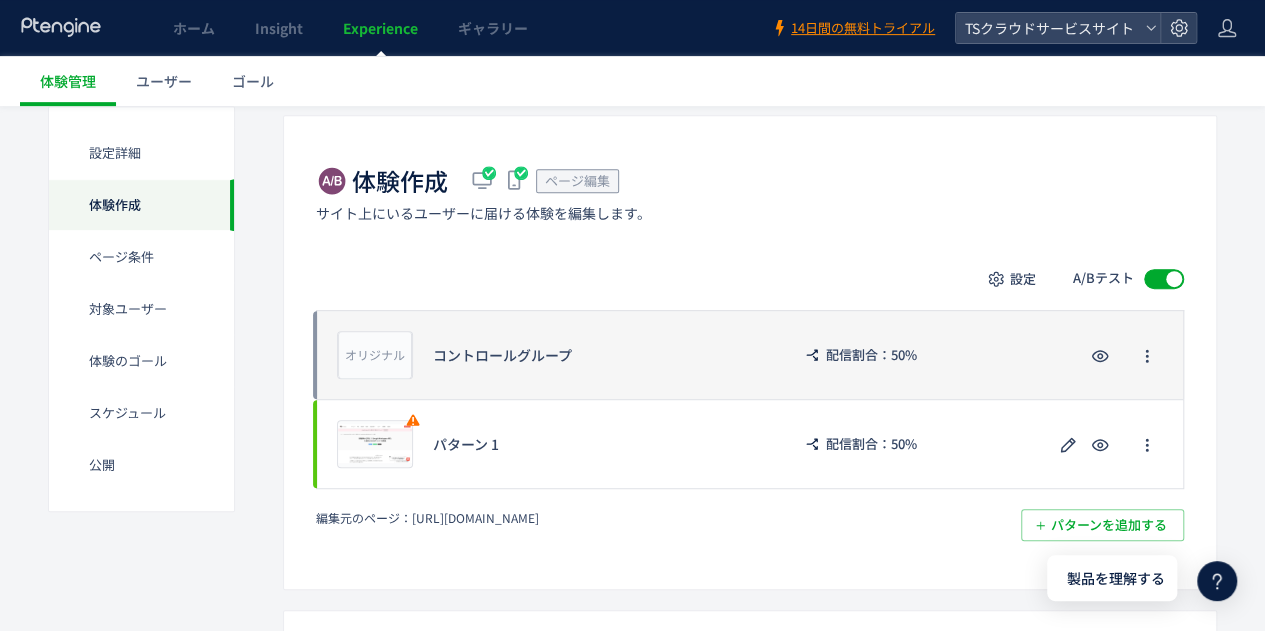 scroll, scrollTop: 500, scrollLeft: 0, axis: vertical 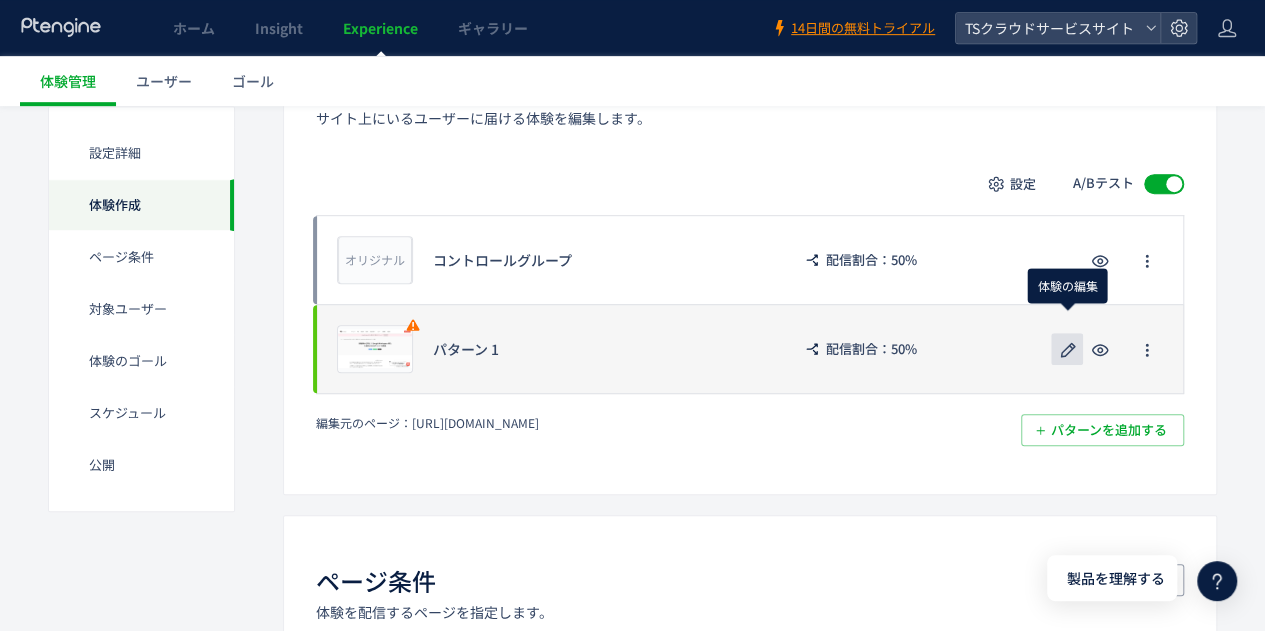click 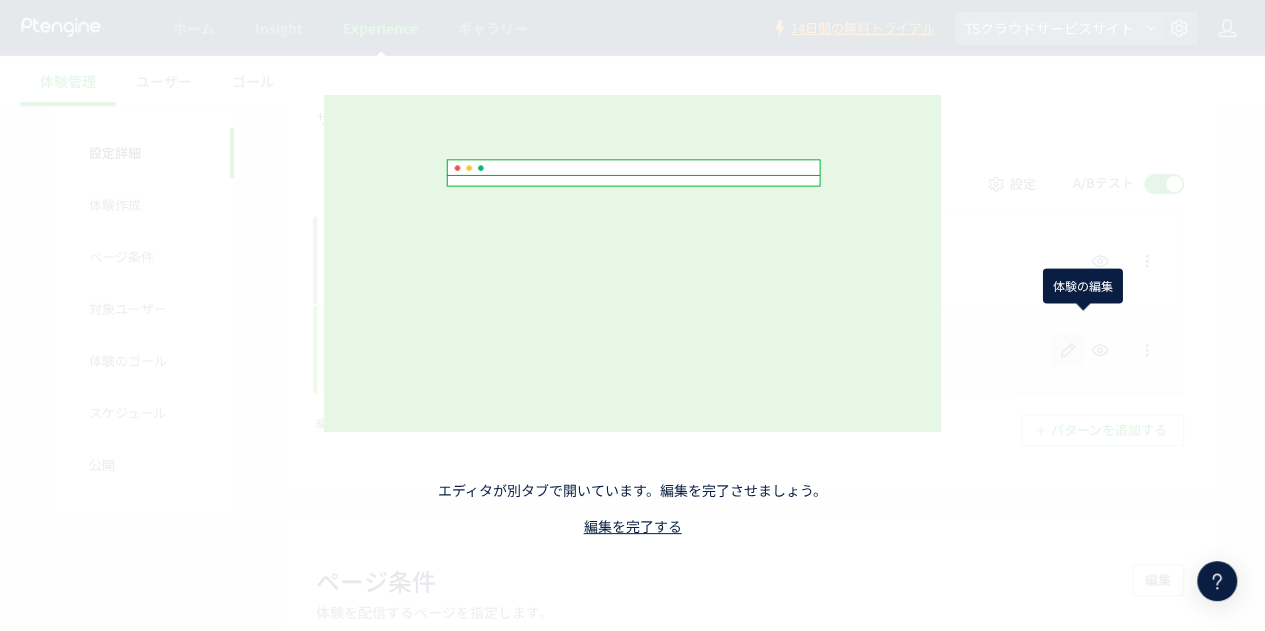 scroll, scrollTop: 0, scrollLeft: 0, axis: both 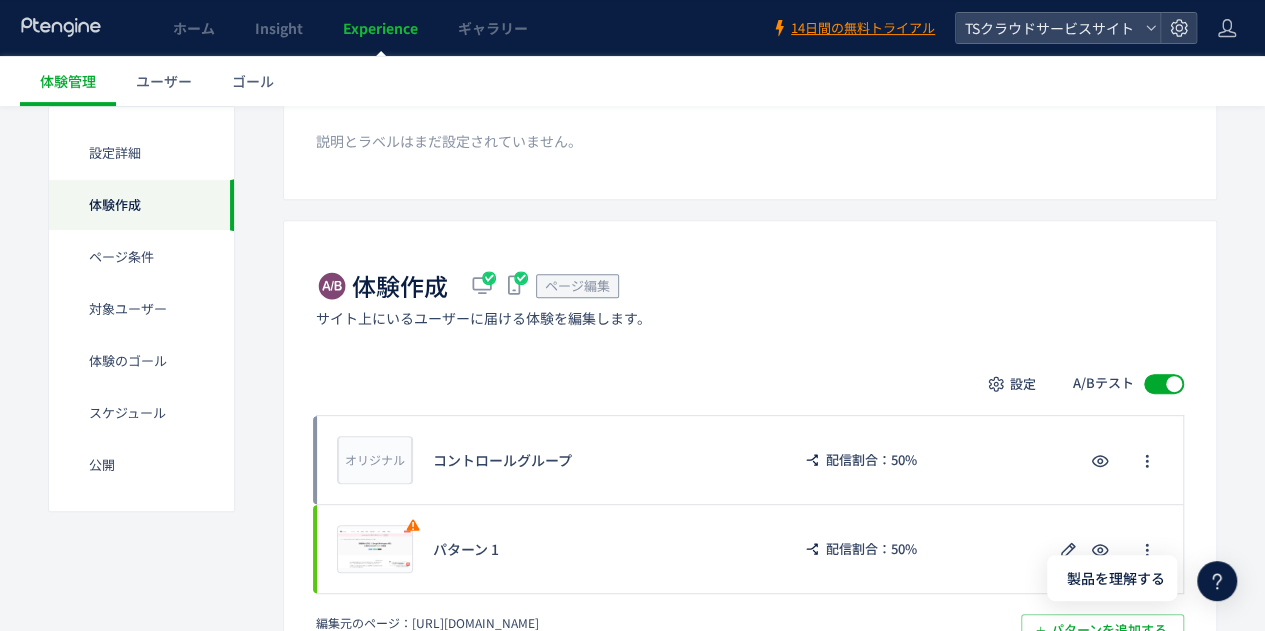 click on "体験作成" 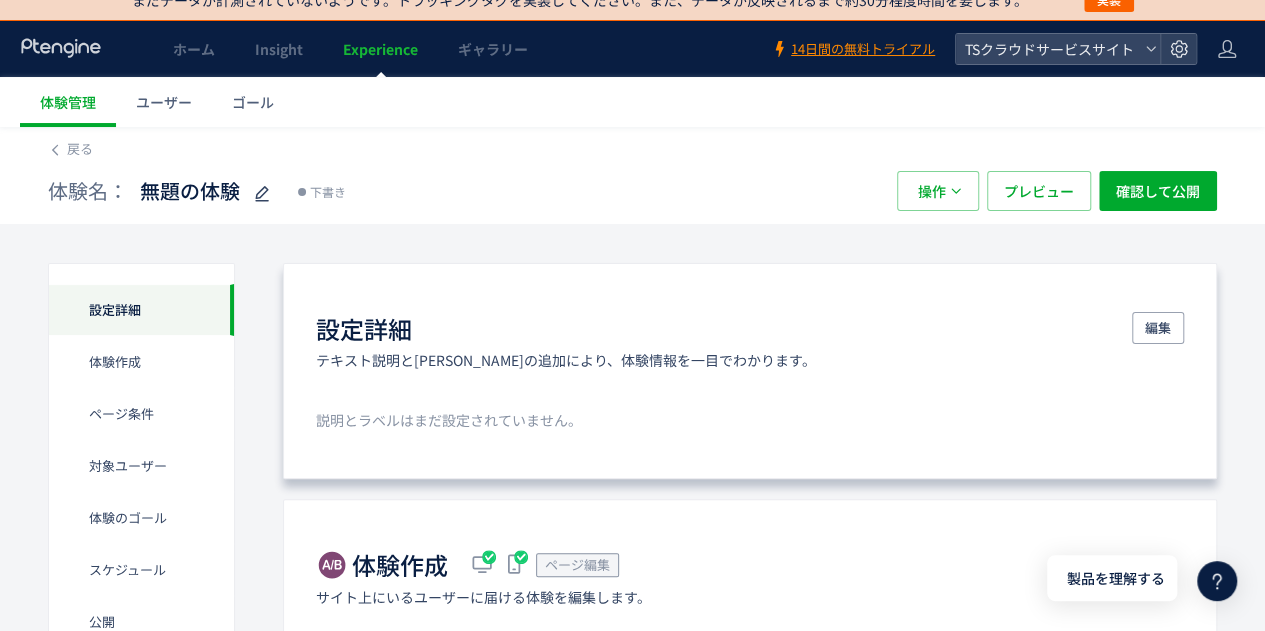 scroll, scrollTop: 0, scrollLeft: 0, axis: both 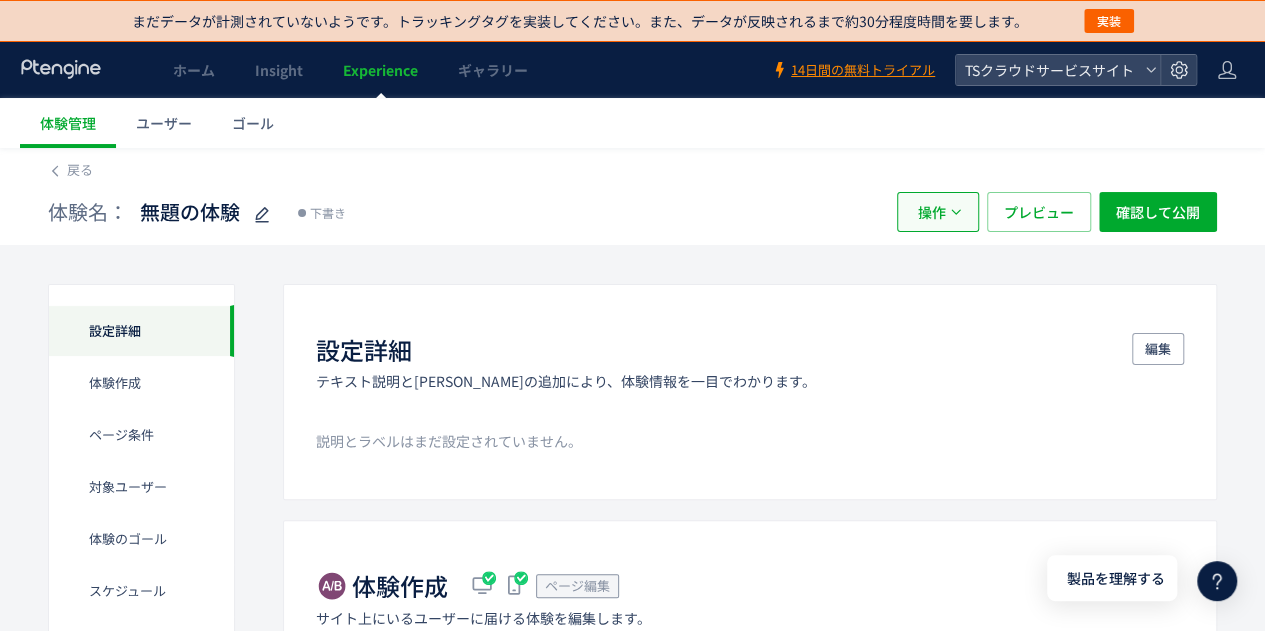 click 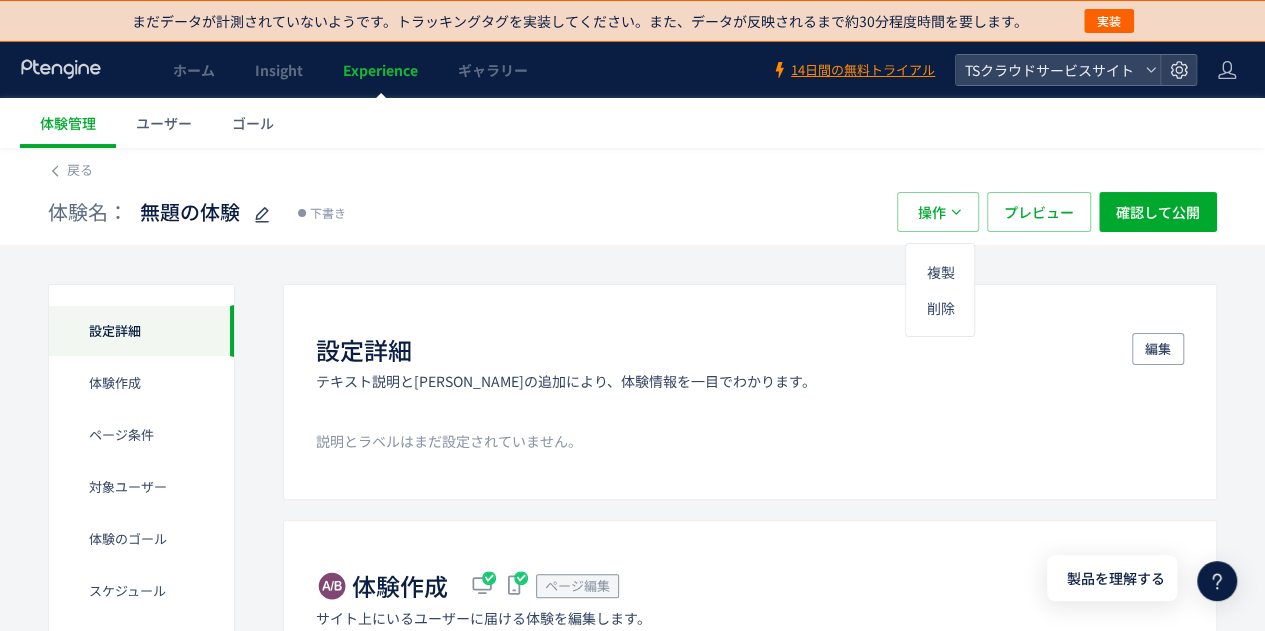 click on "体験名： 無題の体験 下書き 操作 プレビュー 確認して公開" at bounding box center [632, 212] 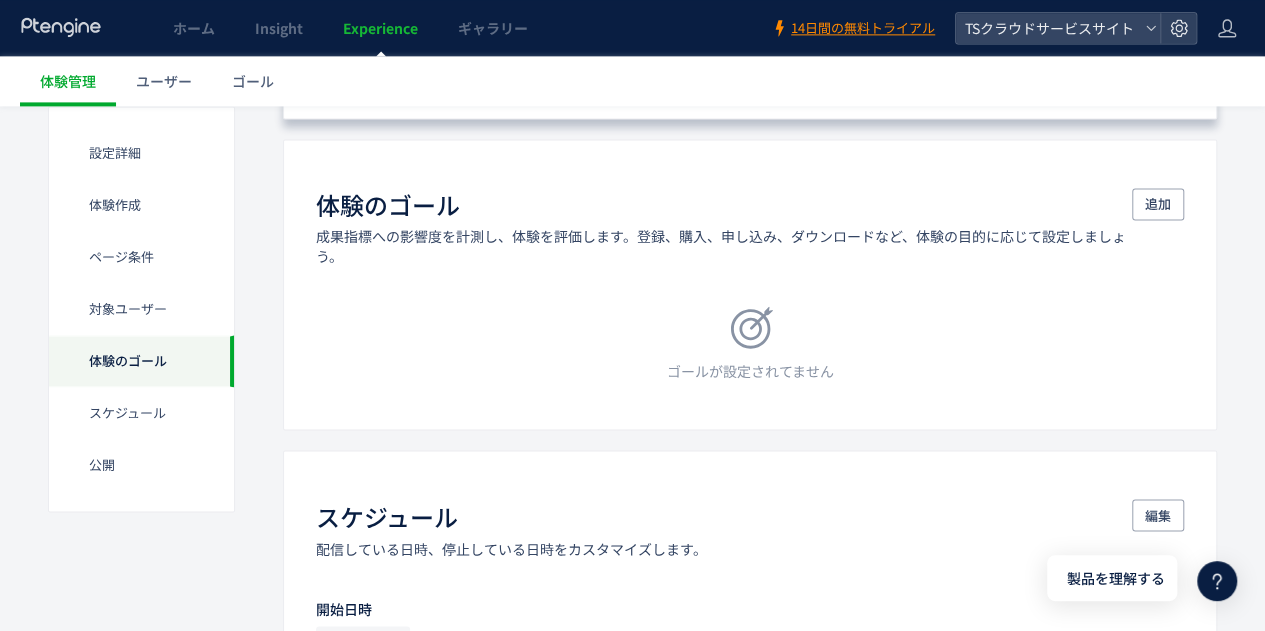 scroll, scrollTop: 1400, scrollLeft: 0, axis: vertical 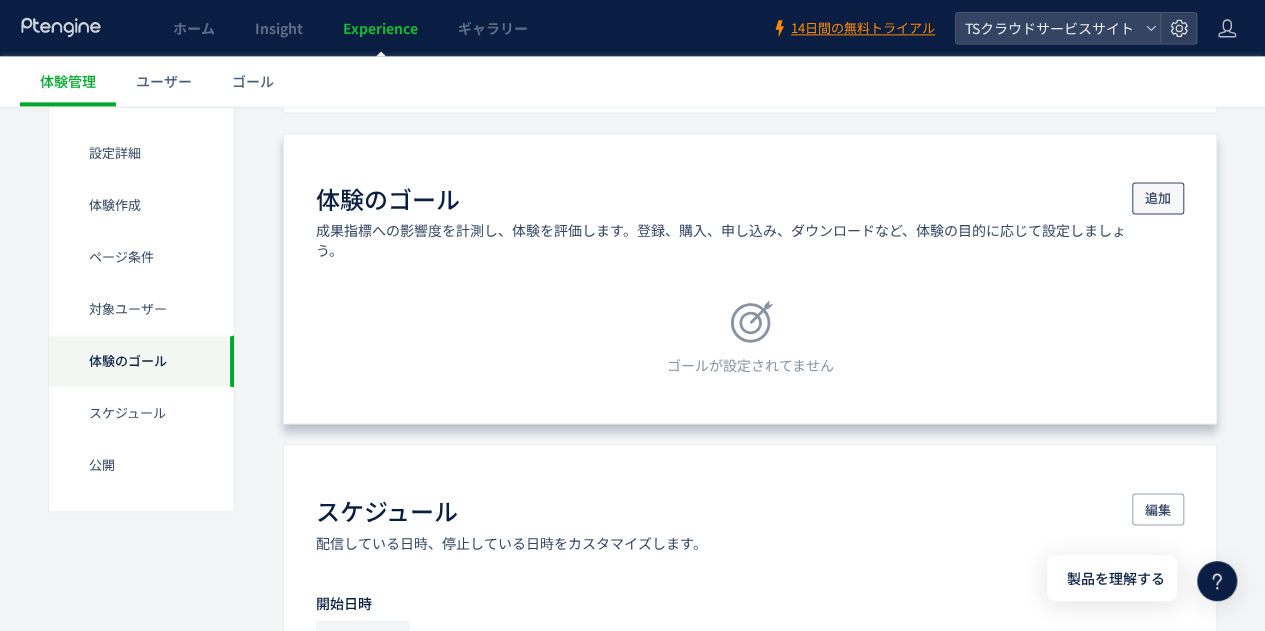 click on "追加" at bounding box center (1158, 198) 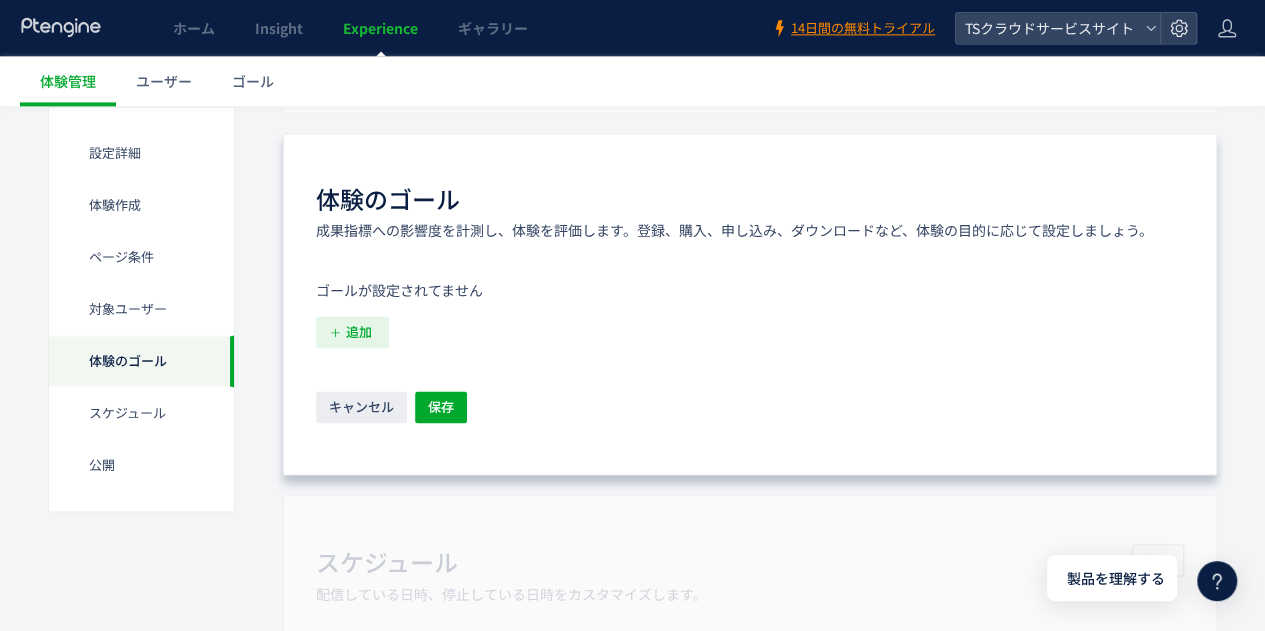 click on "追加" at bounding box center (359, 332) 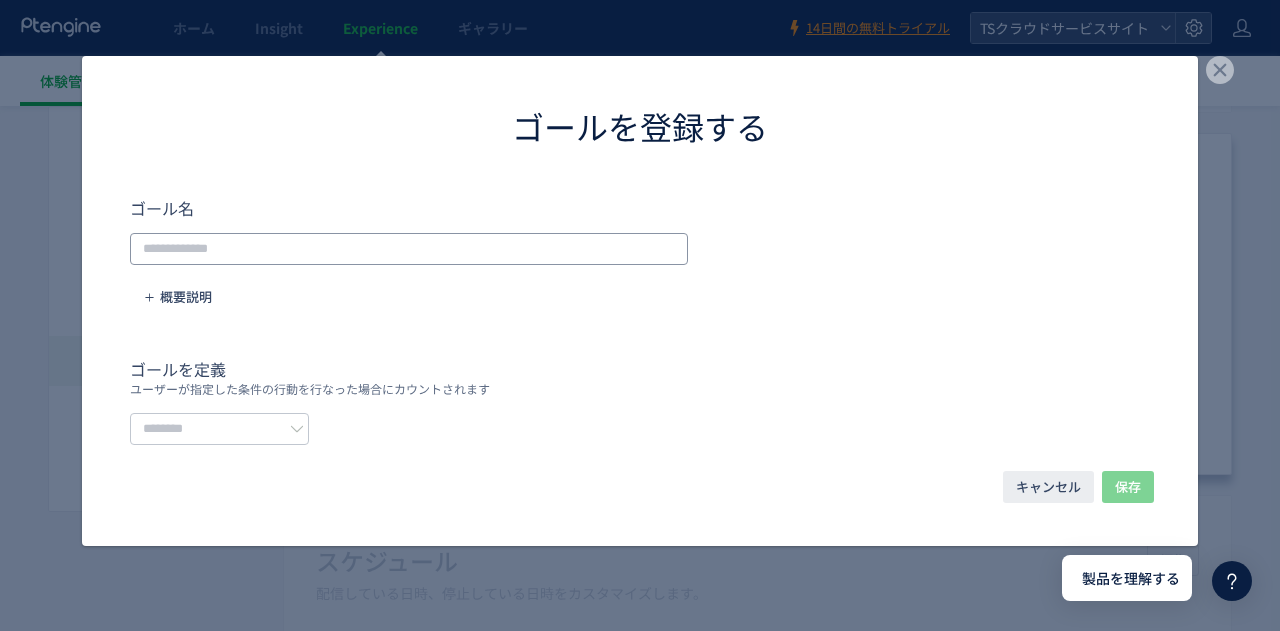 click 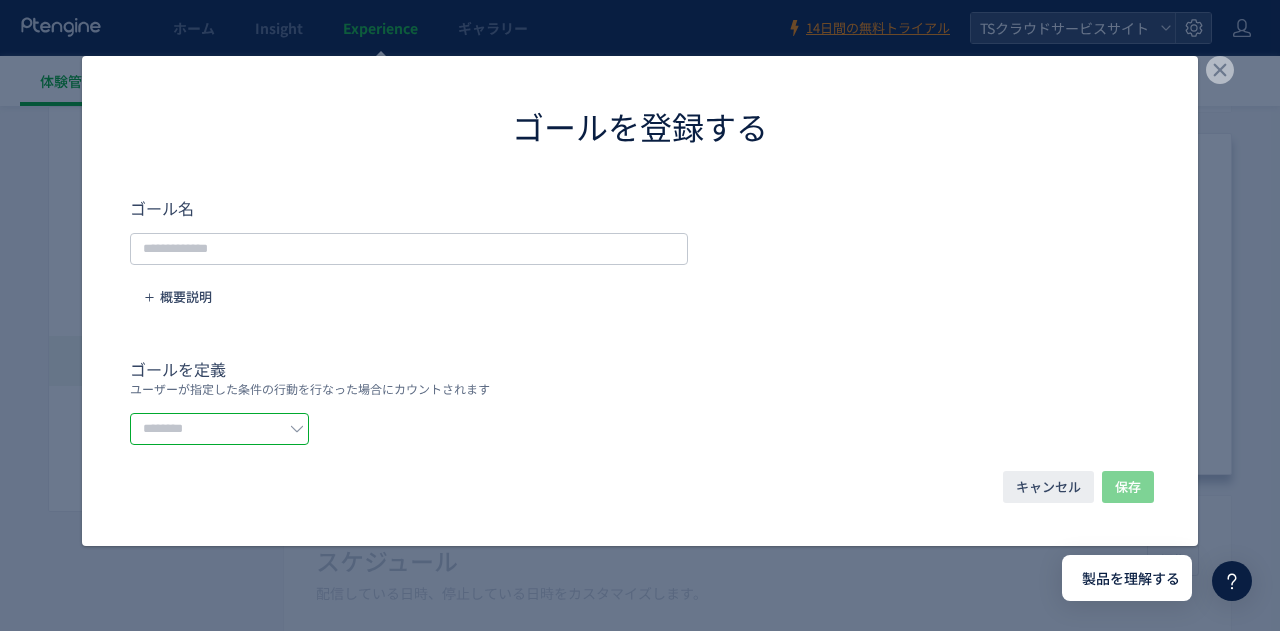 click 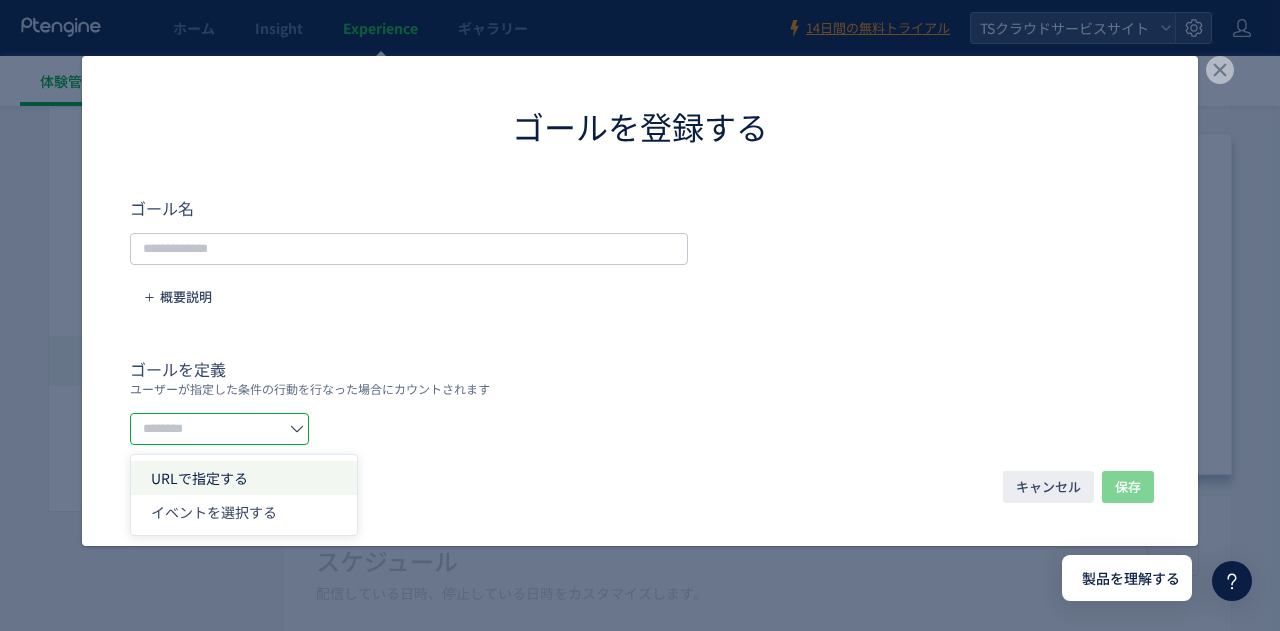 click on "URLで指定する" 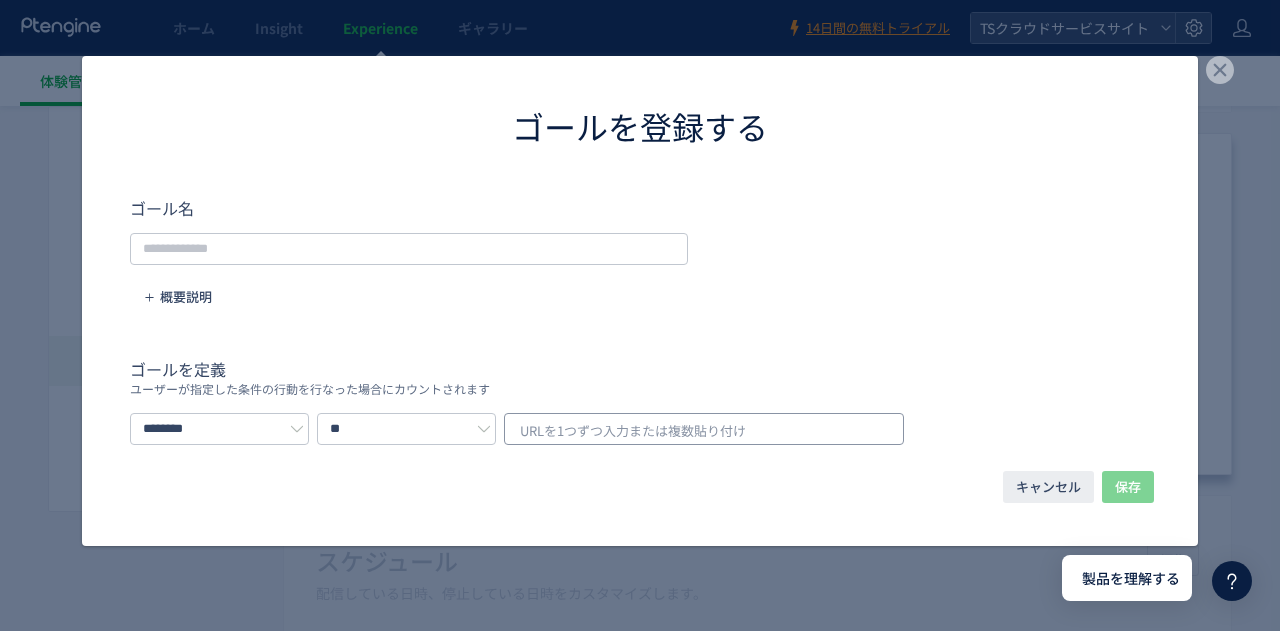click on "URLを1つずつ入力または複数貼り付け" at bounding box center [633, 431] 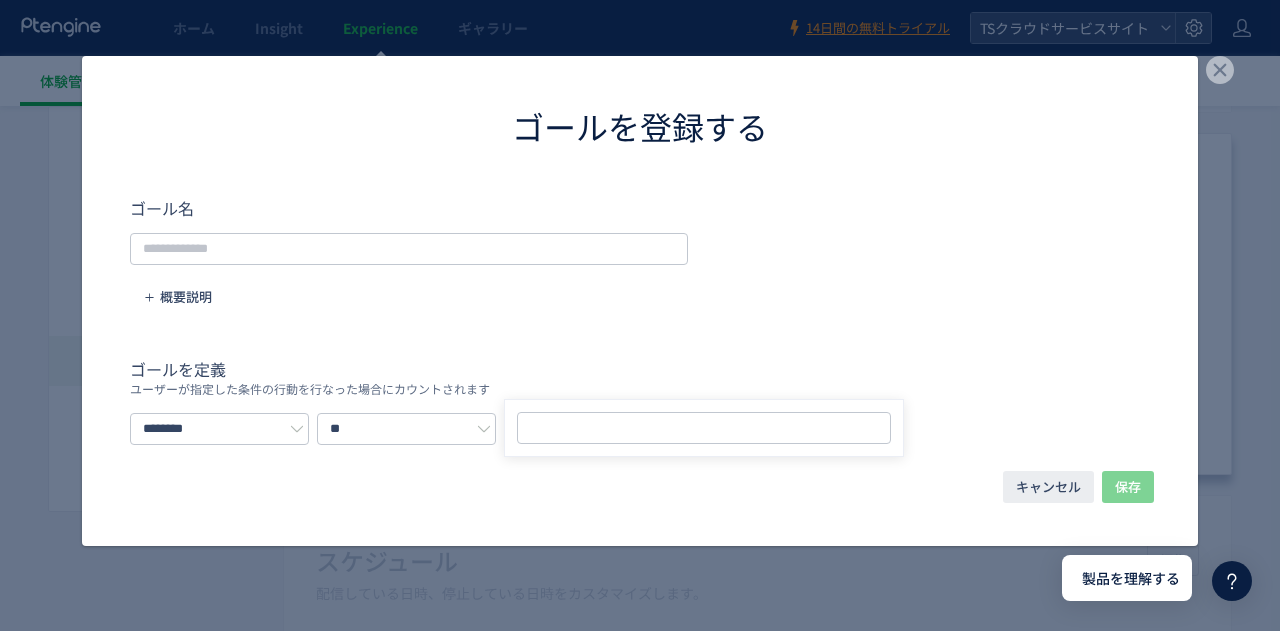 click on "ゴールを登録する" at bounding box center (640, 126) 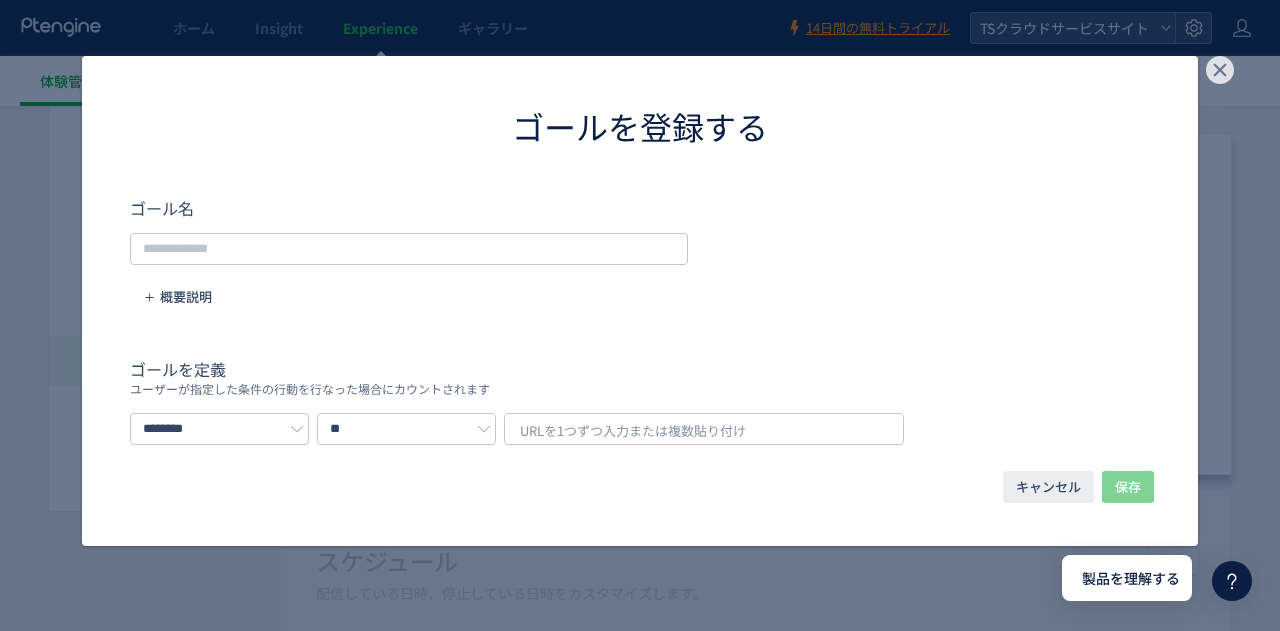 click 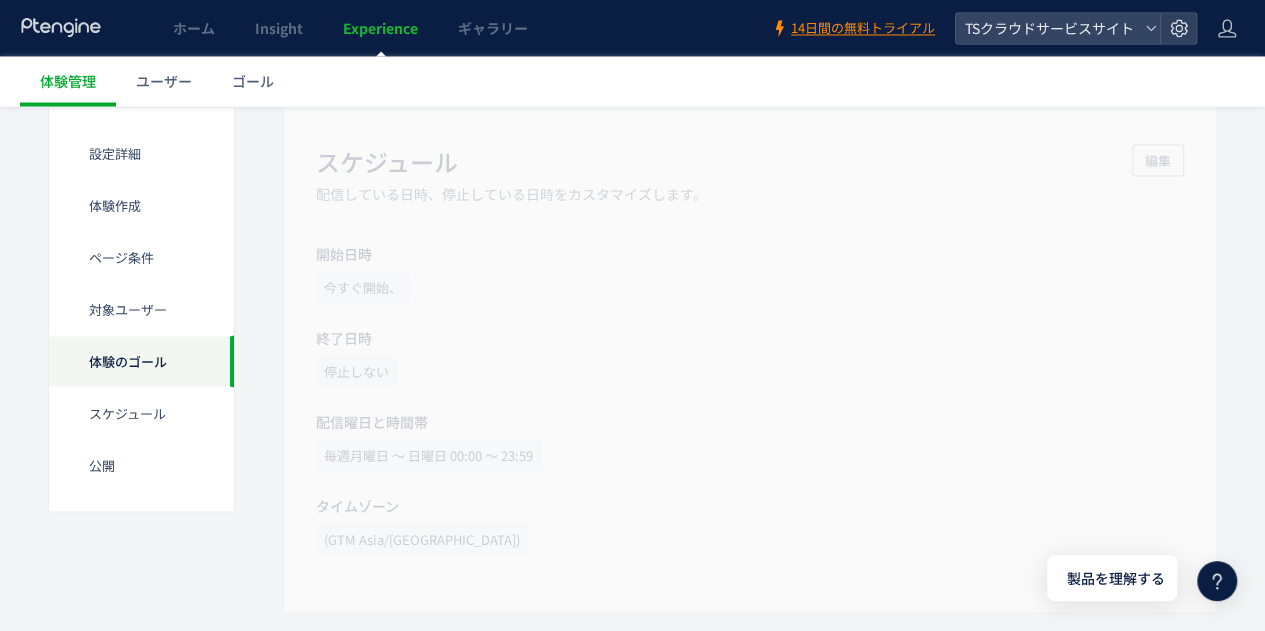 click on "スケジュール​  配信している日時、停止している日時をカスタマイズします。 編集 開始日時 今すぐ開始、 終了日時 停止しない 配信曜日と時間帯 毎週月曜日 〜 日曜日 00:00 〜 23:59  タイムゾーン (GTM [GEOGRAPHIC_DATA]/[GEOGRAPHIC_DATA])" at bounding box center (750, 353) 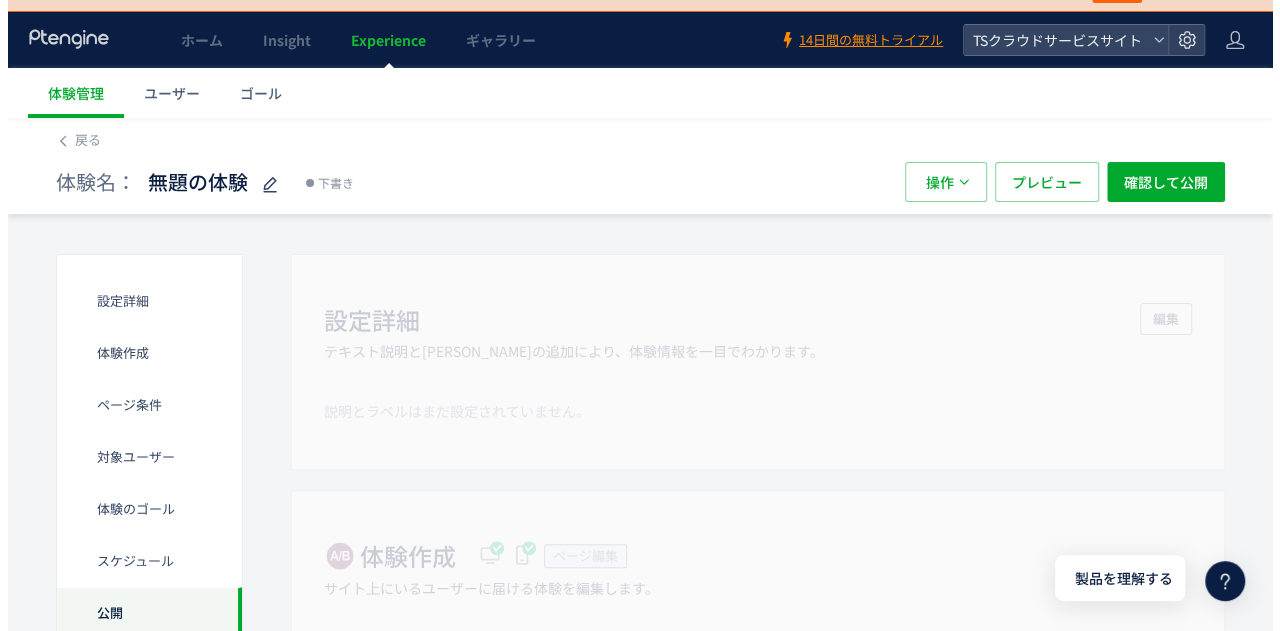 scroll, scrollTop: 0, scrollLeft: 0, axis: both 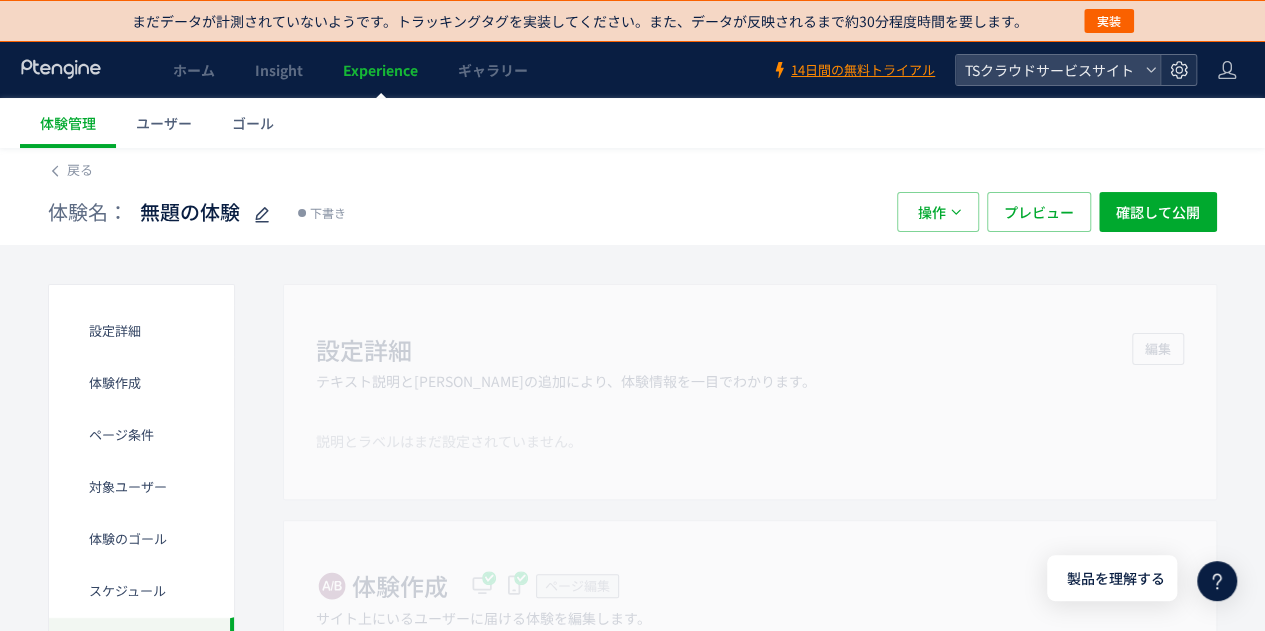 click 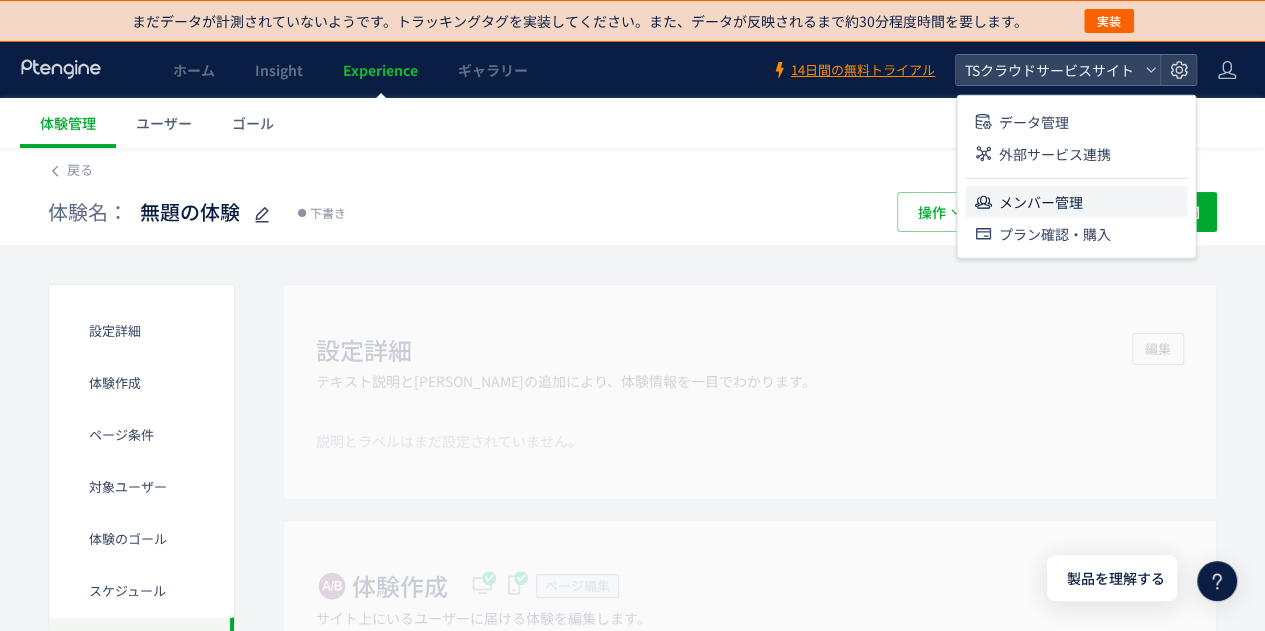 click on "メンバー管理" at bounding box center [1040, 202] 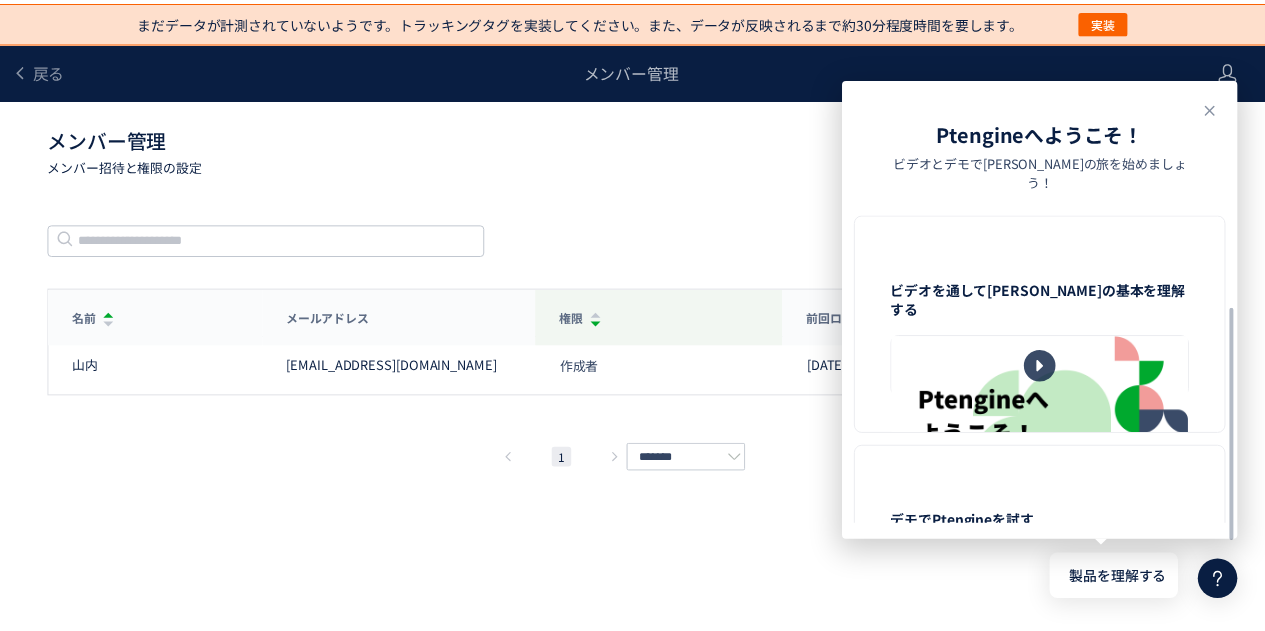 scroll, scrollTop: 133, scrollLeft: 0, axis: vertical 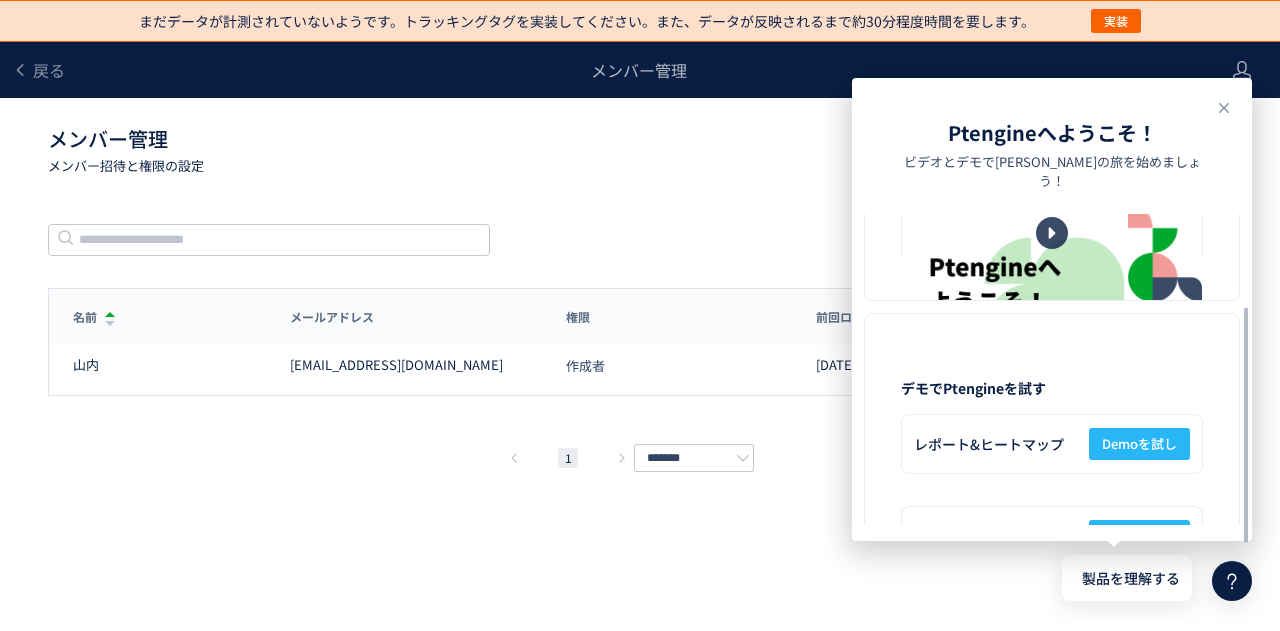click 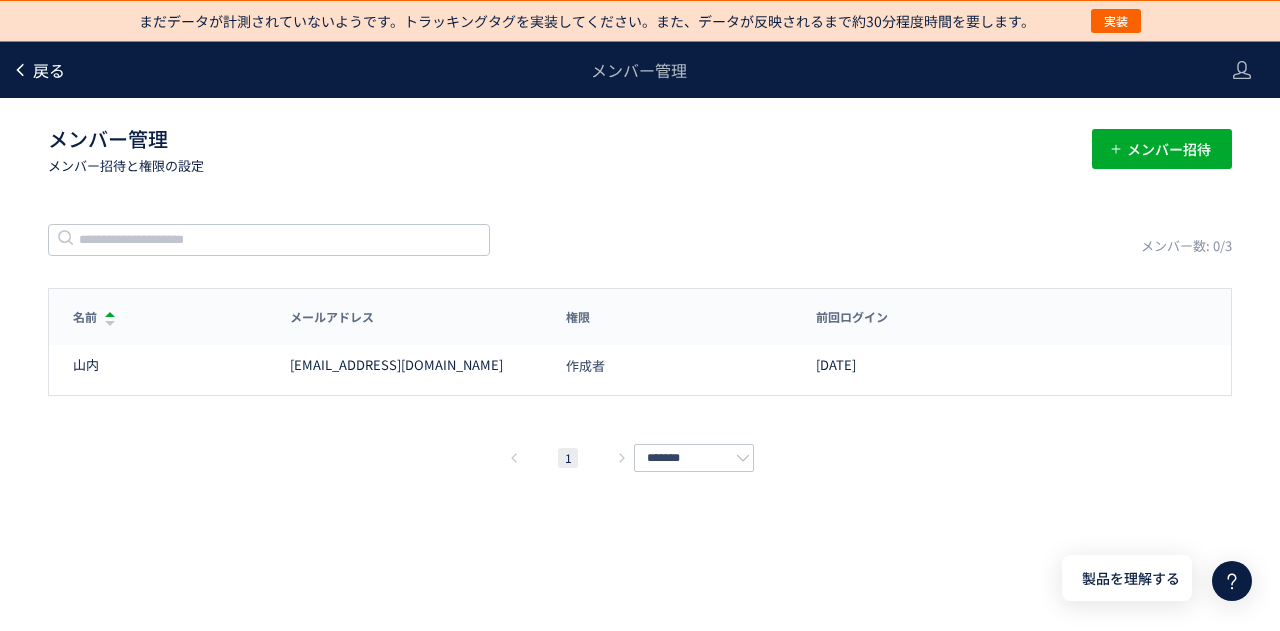 click on "戻る" 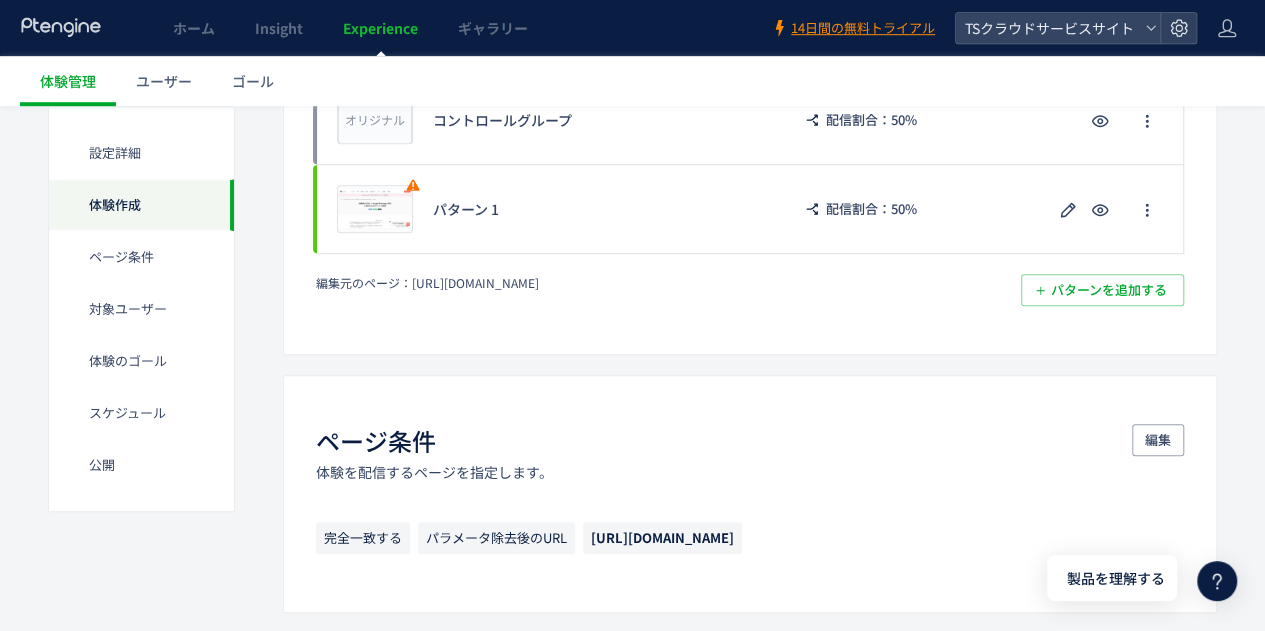 scroll, scrollTop: 600, scrollLeft: 0, axis: vertical 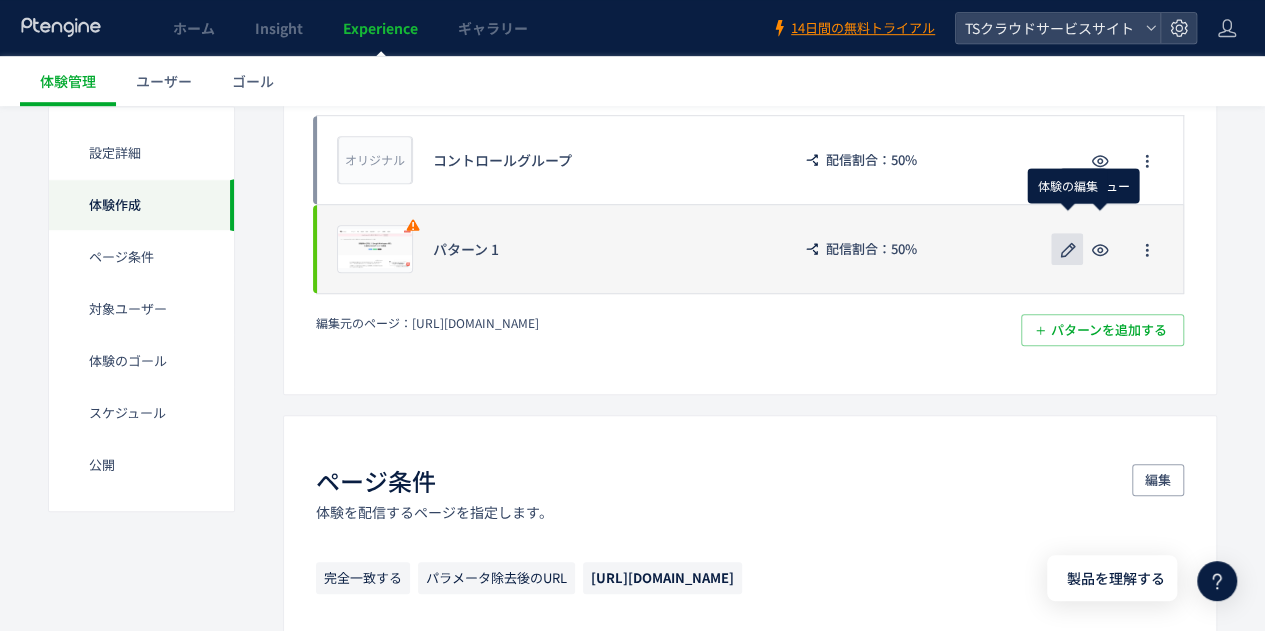 click 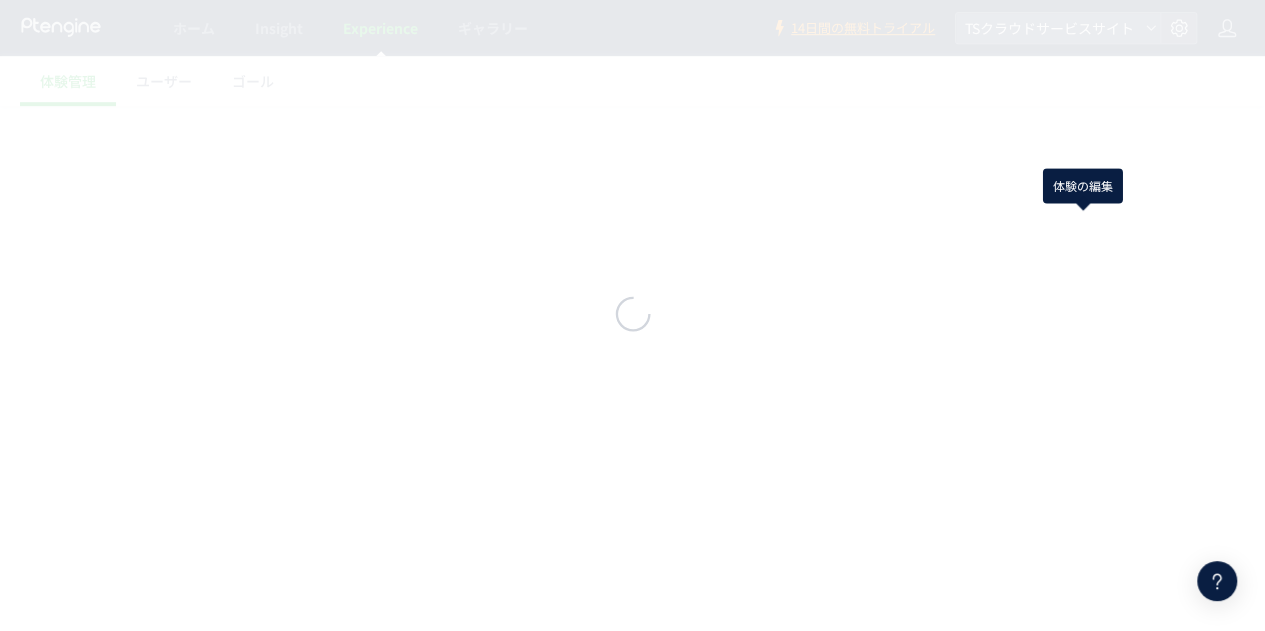 scroll, scrollTop: 0, scrollLeft: 0, axis: both 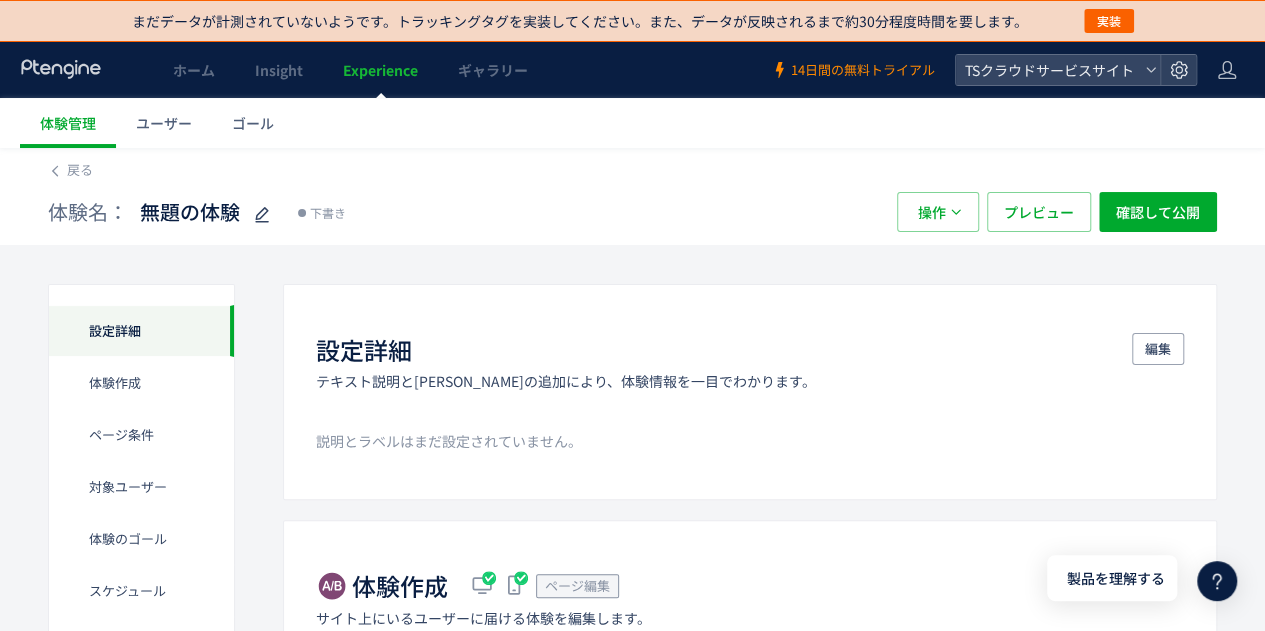 click on "14日間の無料トライアル" at bounding box center (863, 70) 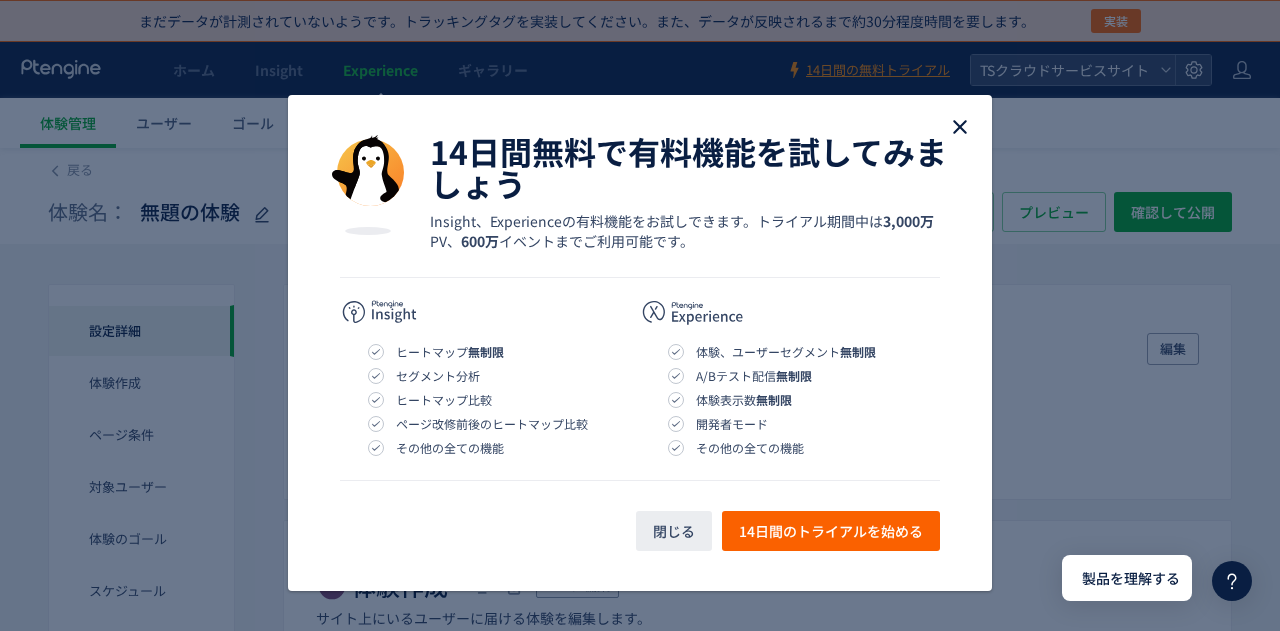 click 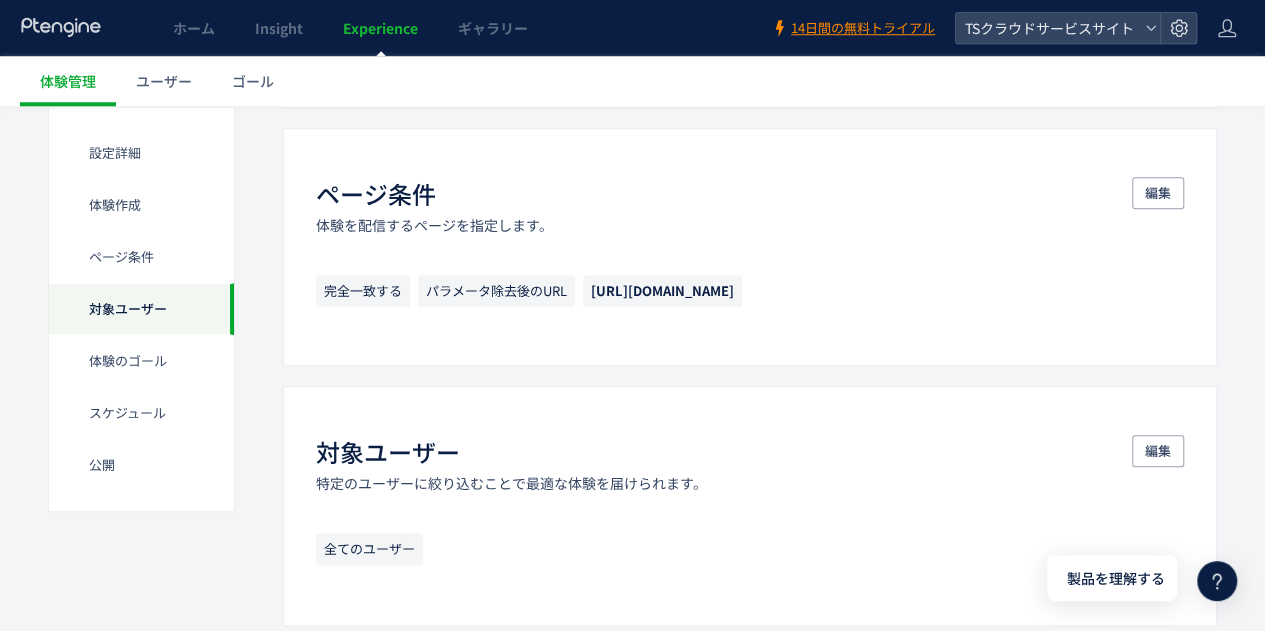 scroll, scrollTop: 800, scrollLeft: 0, axis: vertical 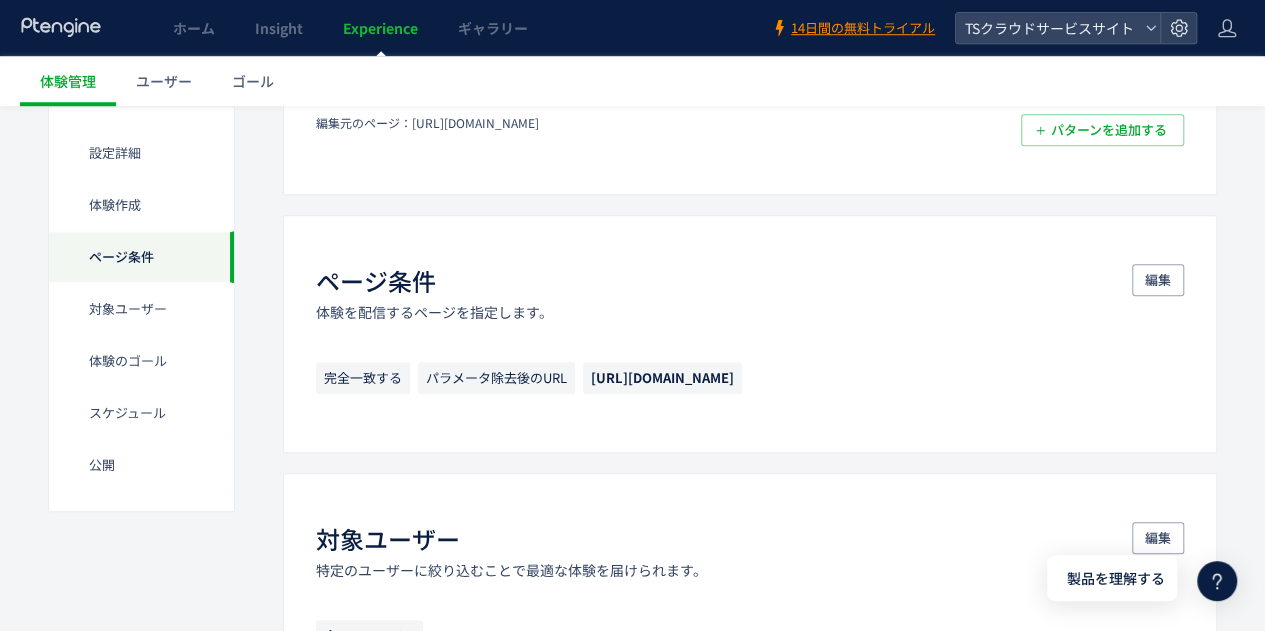 click 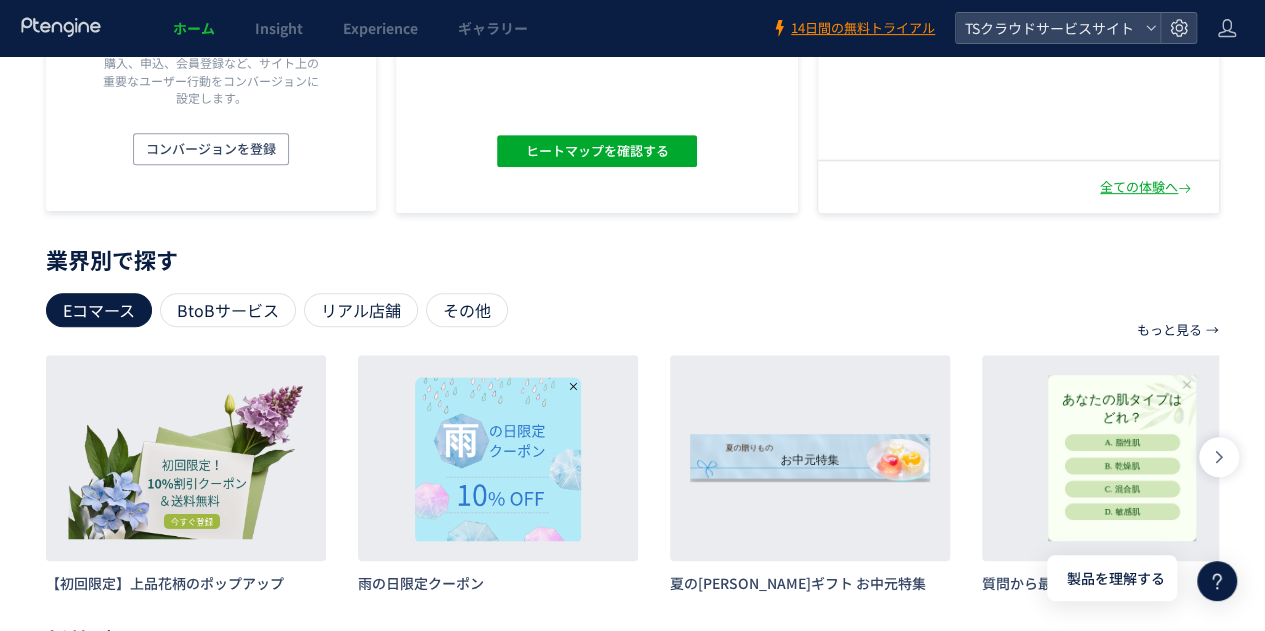 scroll, scrollTop: 414, scrollLeft: 0, axis: vertical 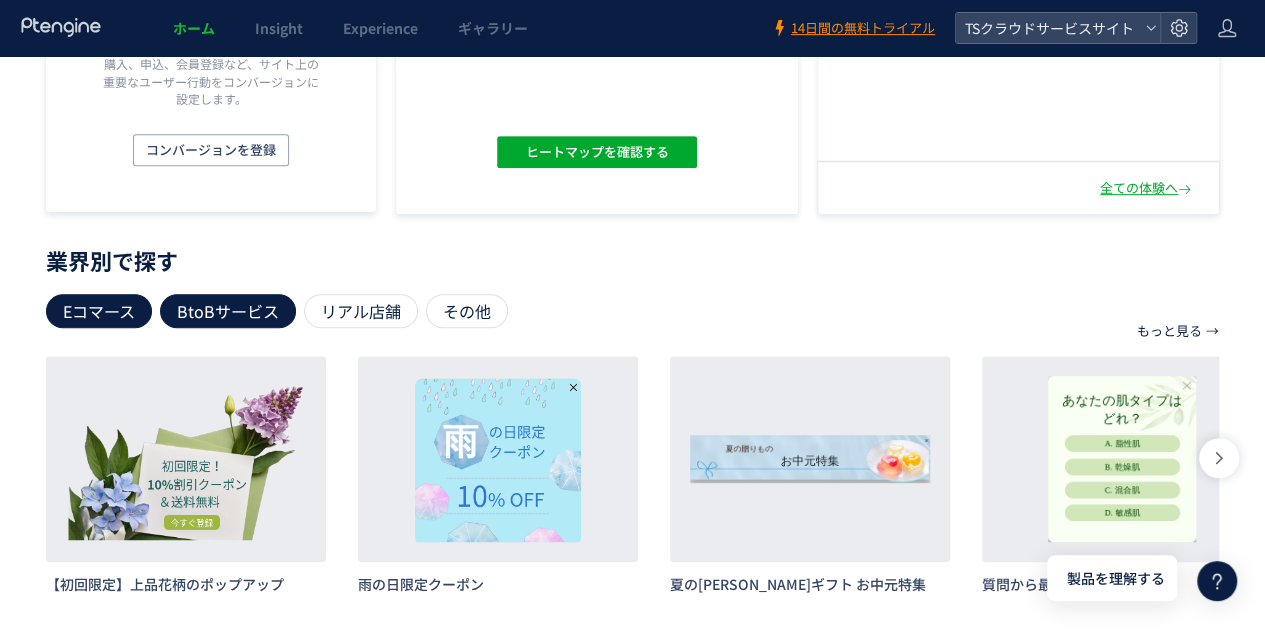 click on "BtoBサービス" 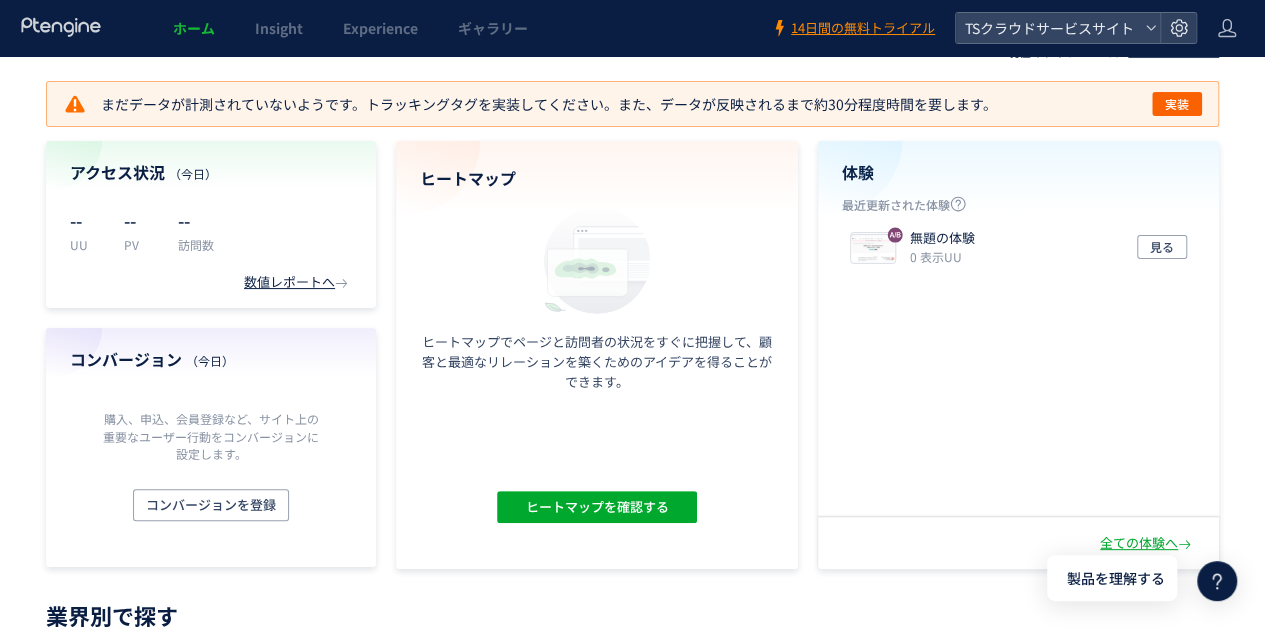 scroll, scrollTop: 0, scrollLeft: 0, axis: both 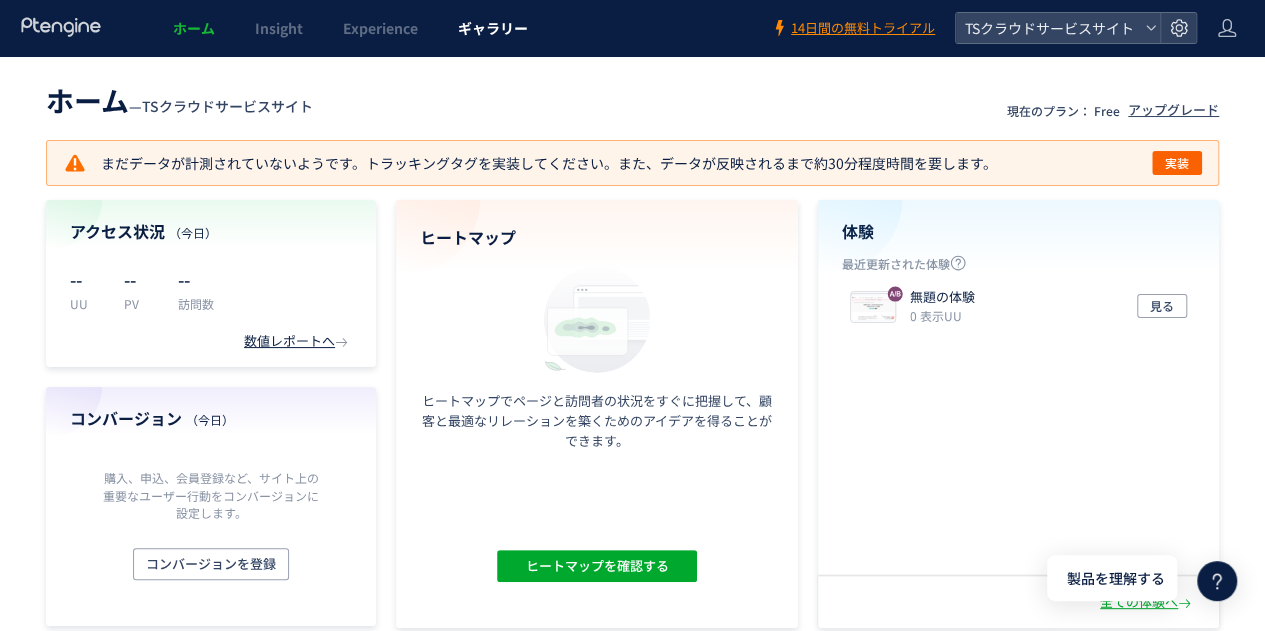 click on "ギャラリー" at bounding box center [493, 28] 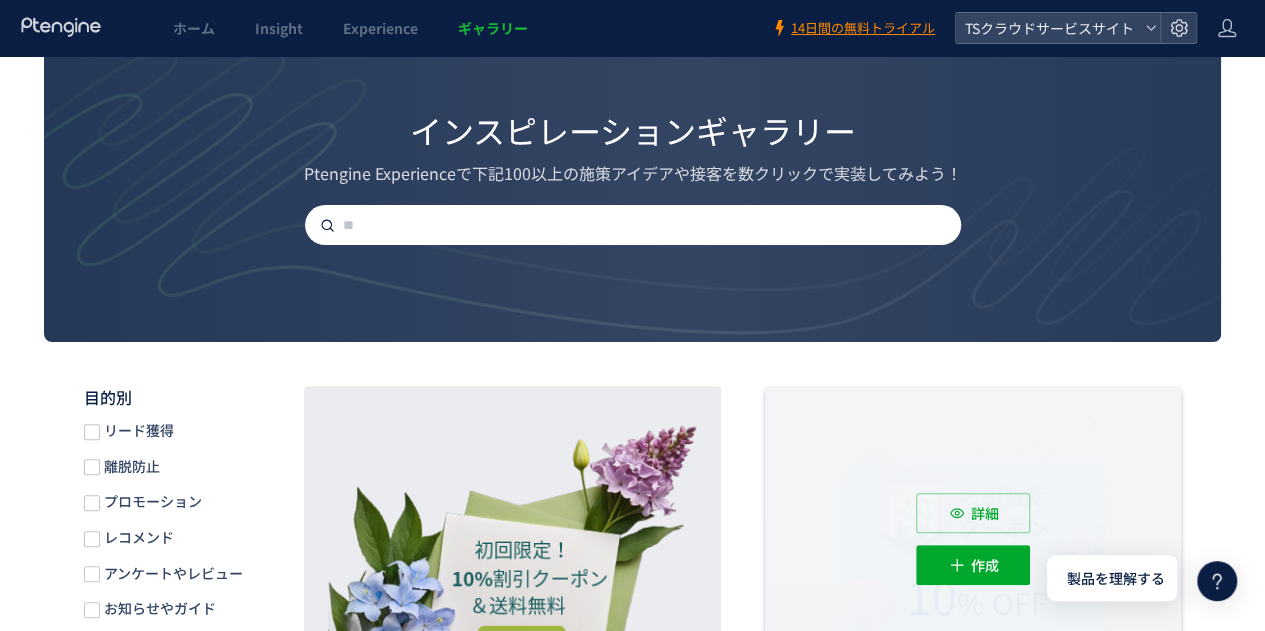 scroll, scrollTop: 500, scrollLeft: 0, axis: vertical 